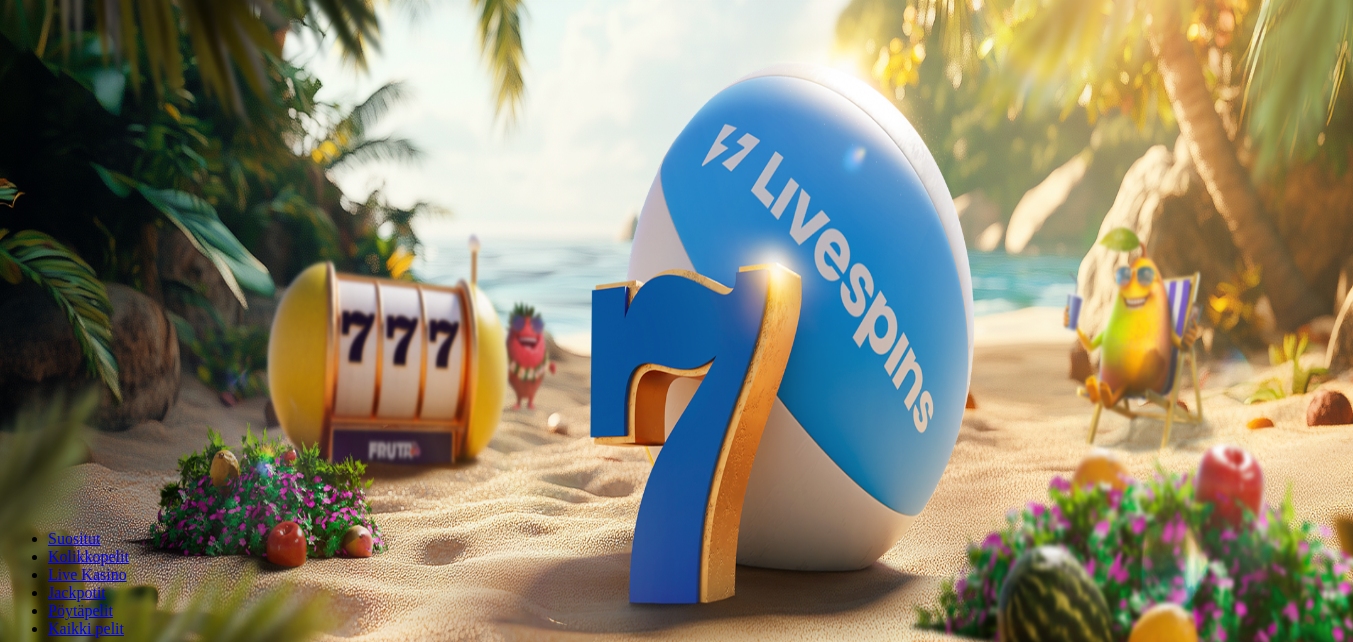 scroll, scrollTop: 0, scrollLeft: 0, axis: both 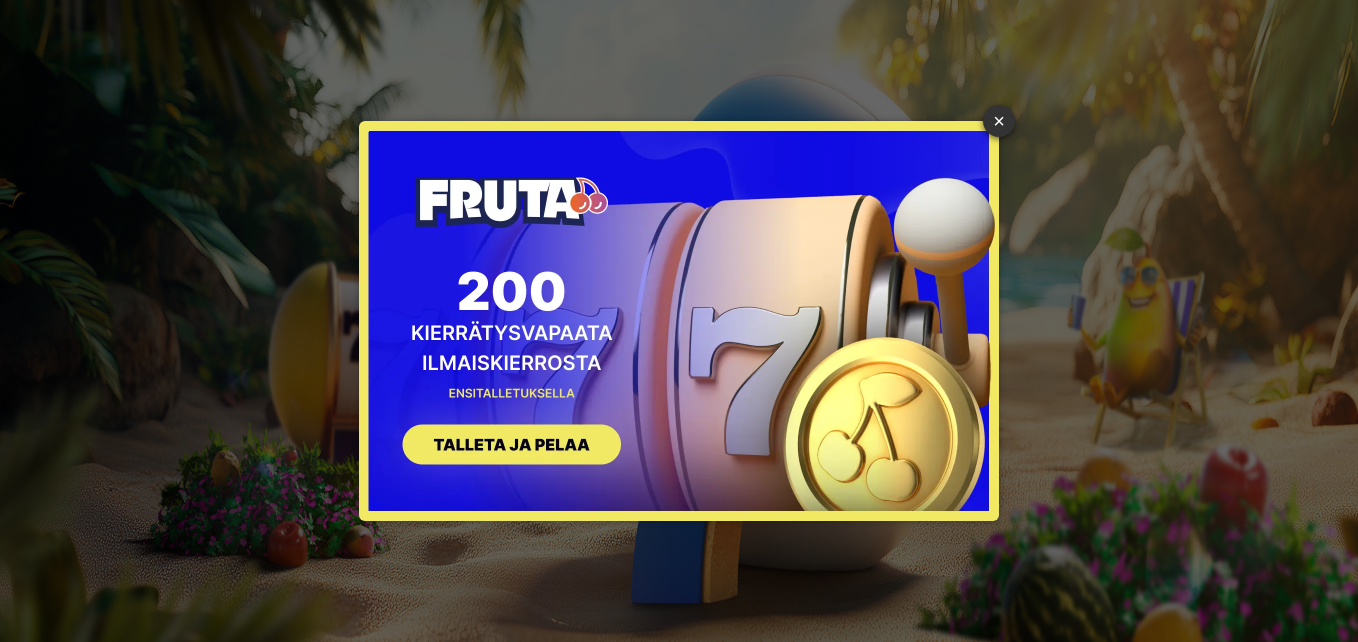 drag, startPoint x: 996, startPoint y: 121, endPoint x: 982, endPoint y: 127, distance: 15.231546 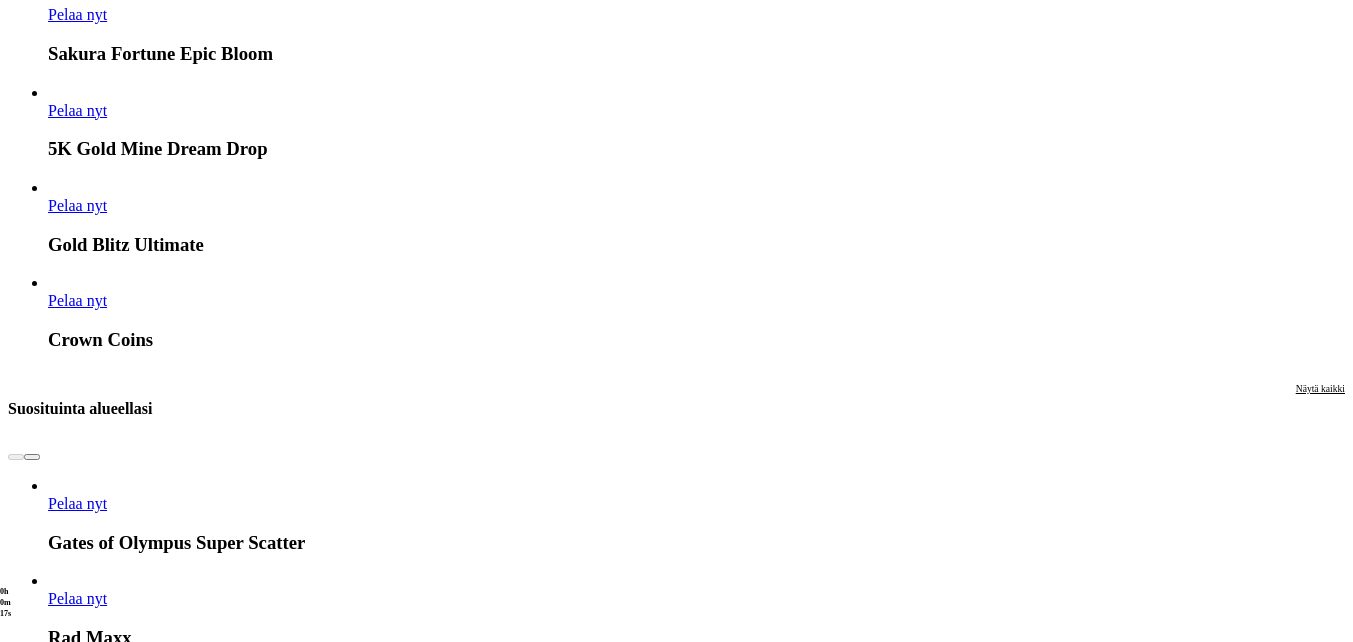 scroll, scrollTop: 1800, scrollLeft: 0, axis: vertical 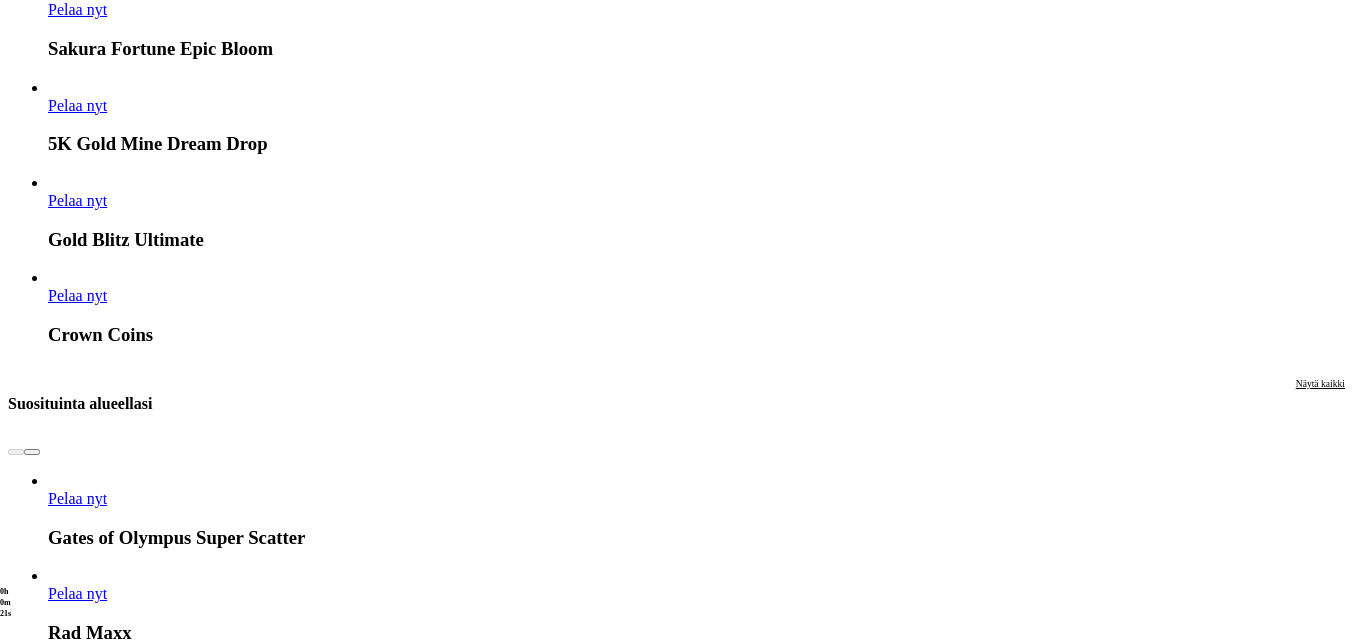 click on "Näytä kaikki" at bounding box center [1320, 15954] 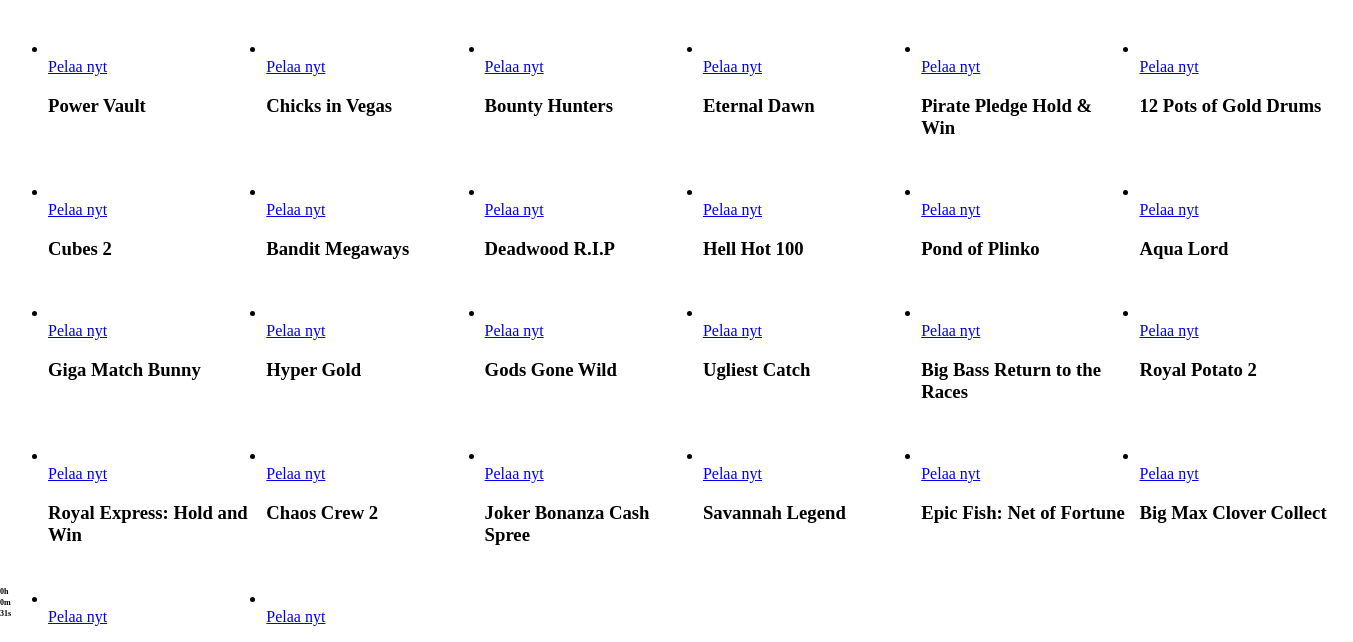 scroll, scrollTop: 1200, scrollLeft: 0, axis: vertical 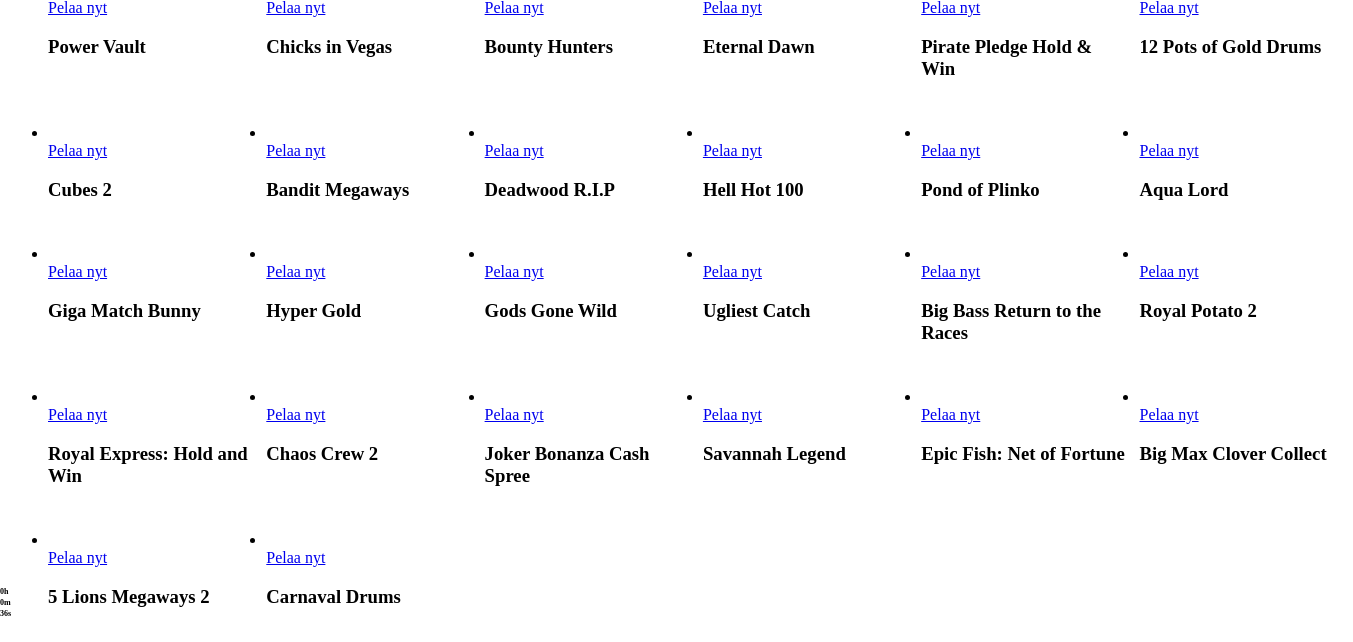 click on "Pelaa nyt" at bounding box center [732, 150] 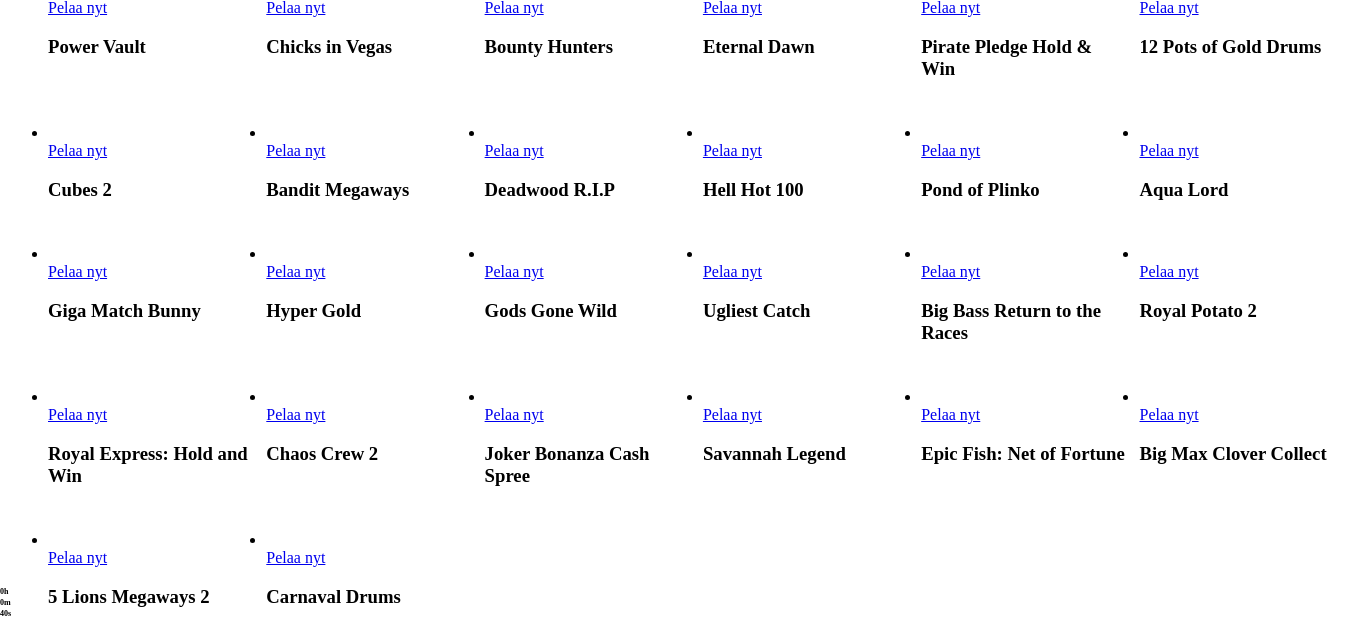 click on "Pelaa nyt" at bounding box center (732, 150) 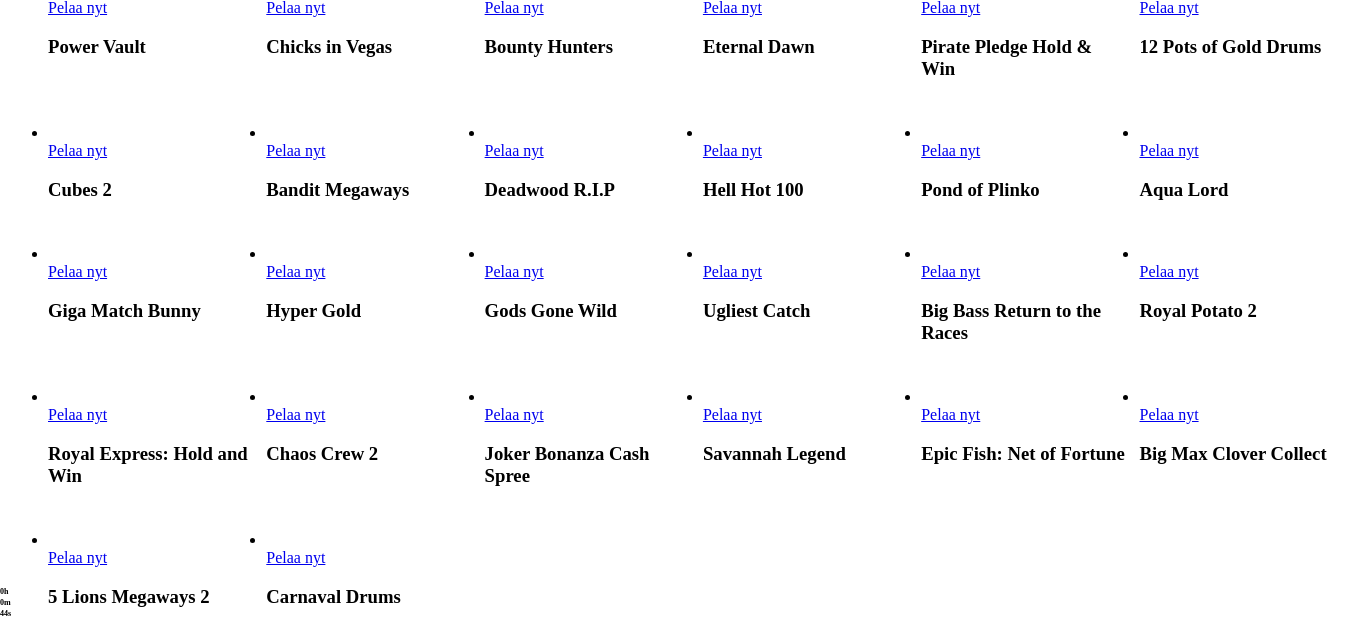 click on "Mehukkaimmat Nyt A-Z Pelaa nyt King of the Streets Pelaa nyt Amazing Legends Olympus Pelaa nyt Fire Joker Pelaa nyt Big Stack Lumberjack Pelaa nyt East Coast Vs West Coast Pelaa nyt Ragnarok 40K Pelaa nyt Aztec Inferno: Gold Eruption Pelaa nyt Gladiator Legends Pelaa nyt Hex Pelaa nyt Iron Bank Pelaa nyt Princess Pea & Royal Wild Pelaa nyt Avalon III Pelaa nyt Sticky Bandits Thunder Rail Pelaa nyt Juicy Pop Pelaa nyt xWays Hoarder 2 Pelaa nyt Chance Machine 100 Pelaa nyt Doomsday Saloon Pelaa nyt 3x Catch Pelaa nyt Rad Maxx Pelaa nyt Sleeping Dragon Pelaa nyt Brick Snake 2000	 Pelaa nyt Resurrecting Riches  Pelaa nyt Squealin Riches 2 Pelaa nyt Age of Seth Pelaa nyt Egypt King Pearl Upgrade Pelaa nyt Crown Coins Pelaa nyt Ghostfather Awakened Pelaa nyt Gemhalla Pelaa nyt Charge the Clovers: Hit the Bonus Pelaa nyt Joker's Jewels Cash Pelaa nyt Power Vault Pelaa nyt Chicks in Vegas Pelaa nyt Bounty Hunters Pelaa nyt Eternal Dawn Pelaa nyt Pirate Pledge Hold & Win Pelaa nyt 12 Pots of Gold Drums Pelaa nyt Ehdot" at bounding box center [676, 214] 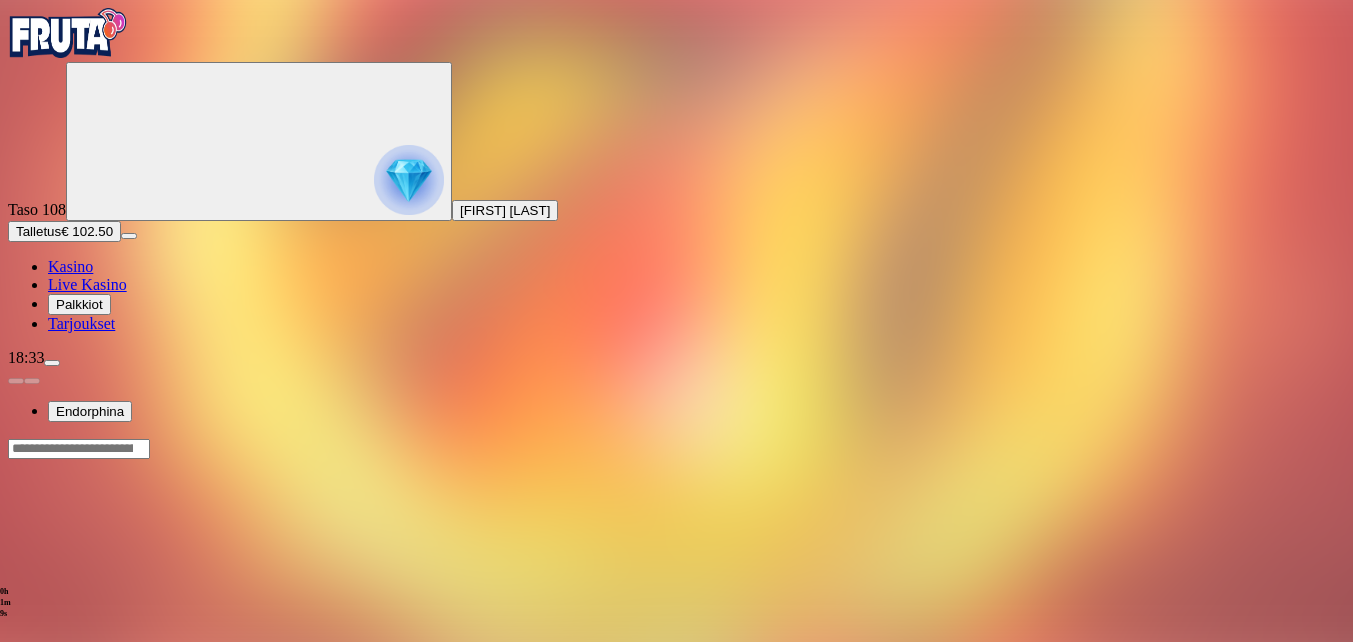 scroll, scrollTop: 0, scrollLeft: 0, axis: both 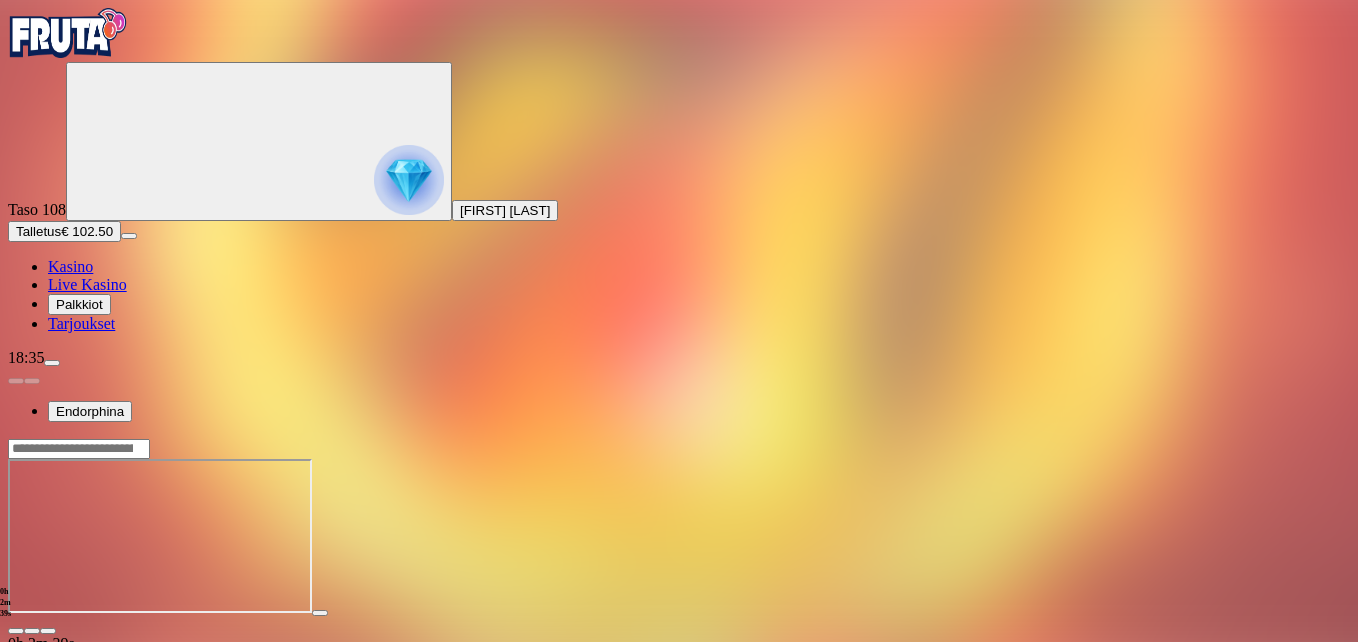 click at bounding box center (48, 631) 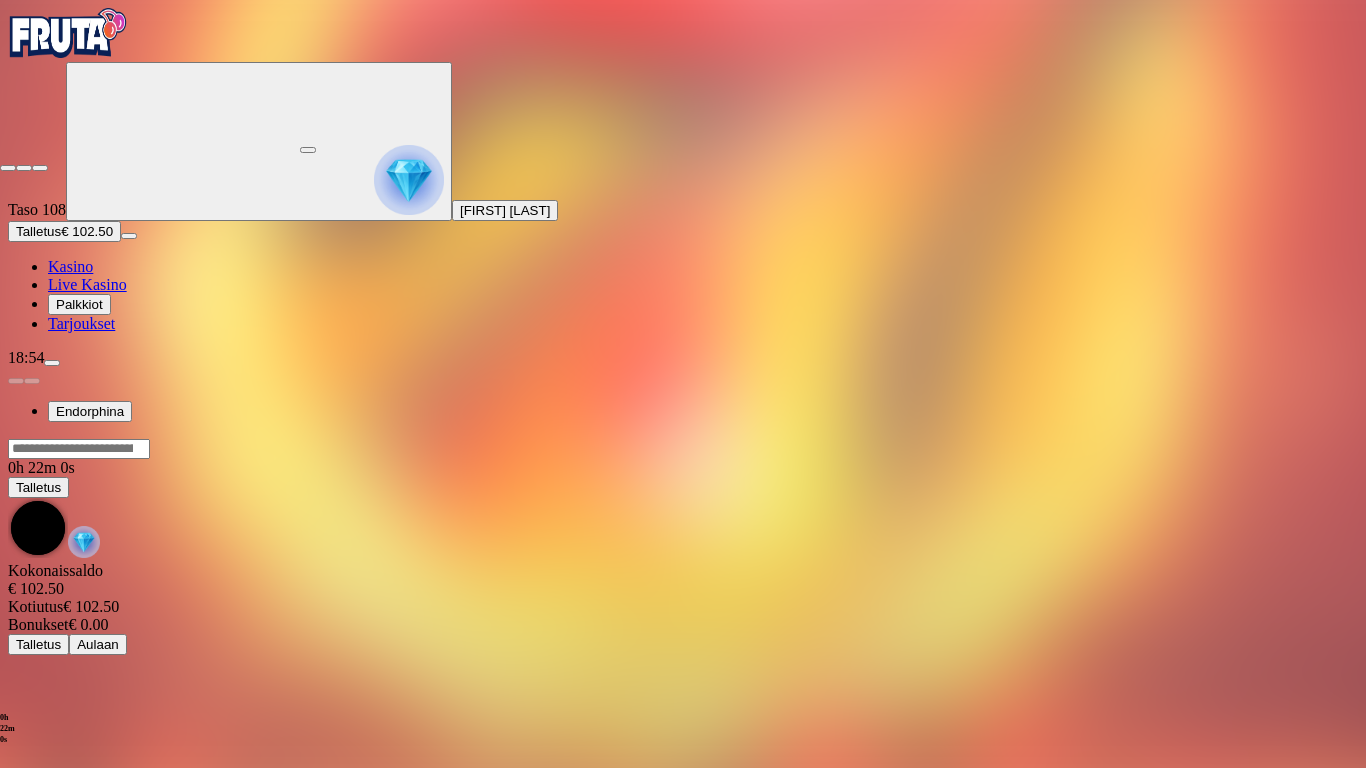 click at bounding box center (8, 168) 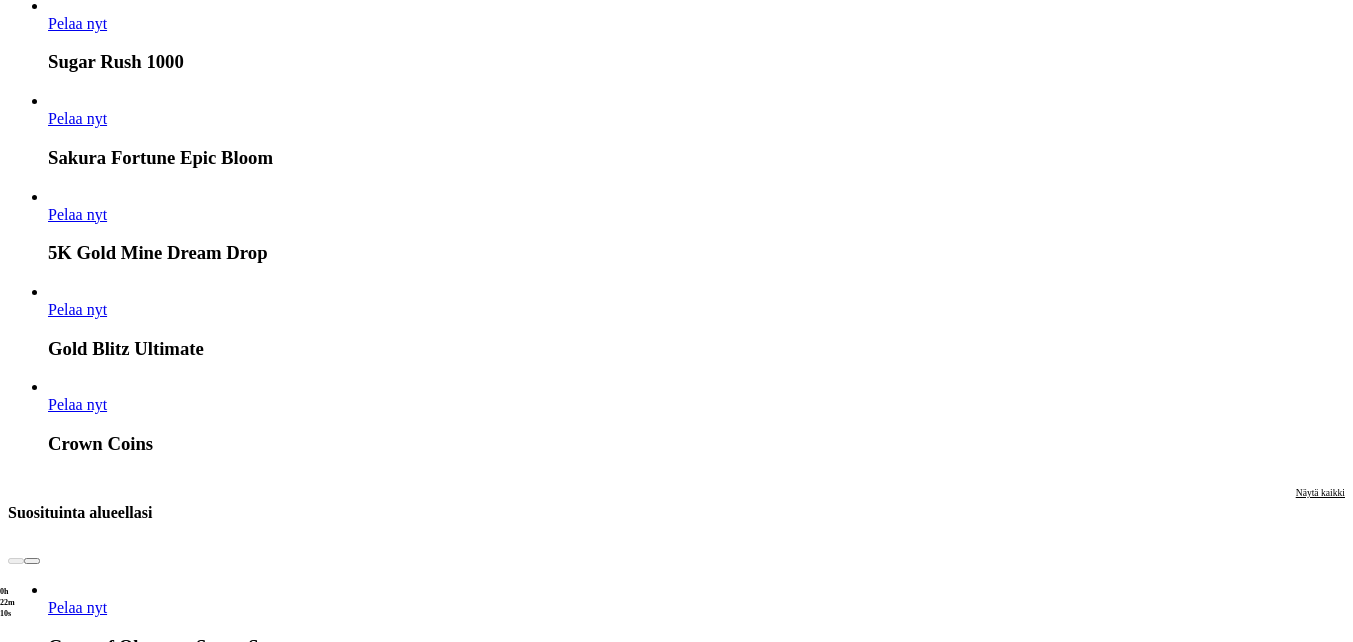 scroll, scrollTop: 1800, scrollLeft: 0, axis: vertical 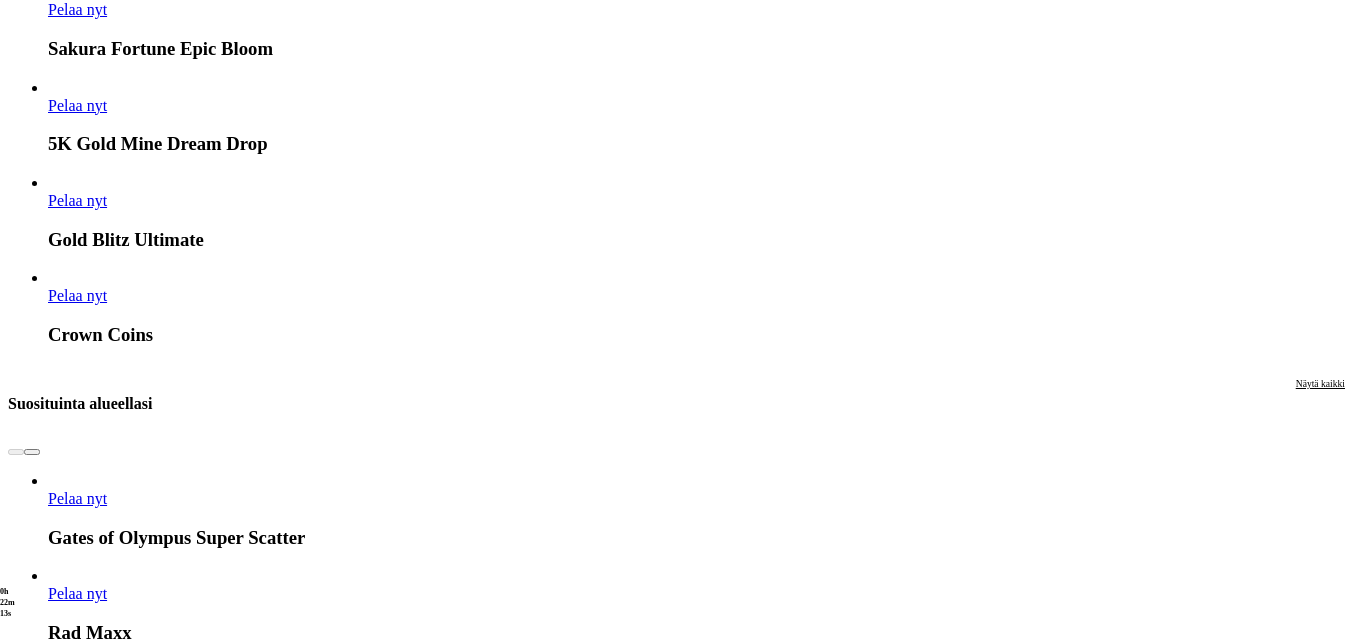 click on "Näytä kaikki" at bounding box center (1320, 15954) 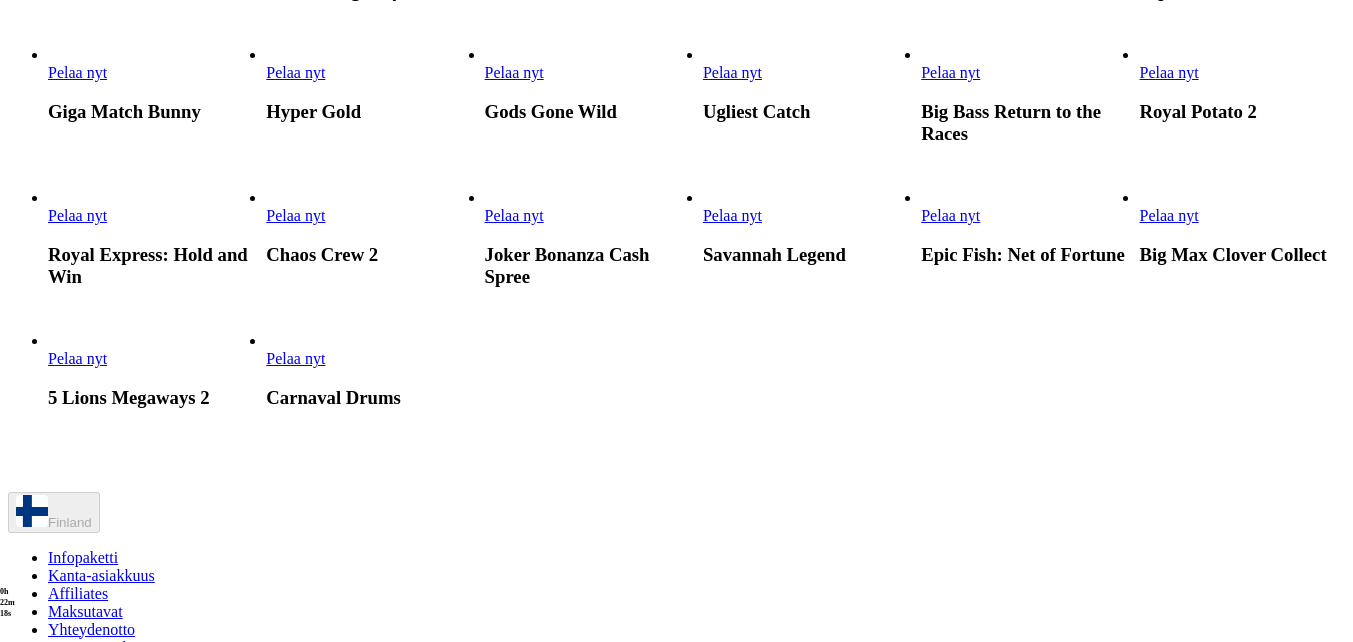 scroll, scrollTop: 1400, scrollLeft: 0, axis: vertical 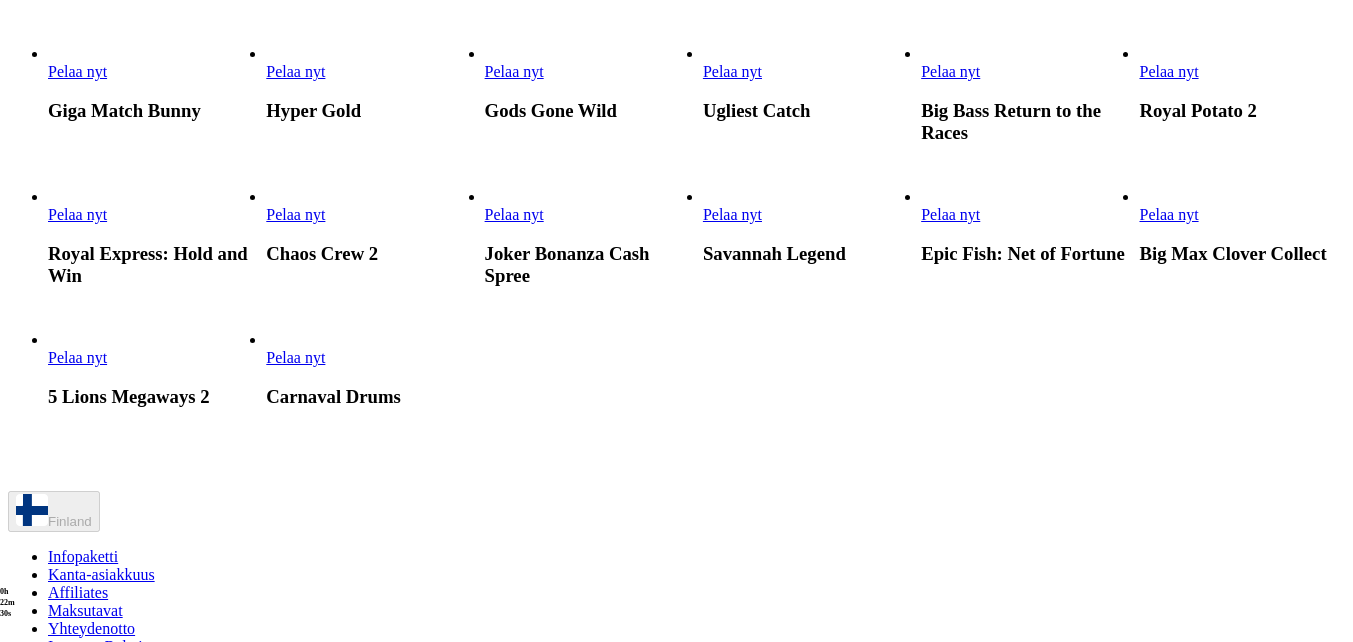 click on "Pelaa nyt" at bounding box center [1168, 71] 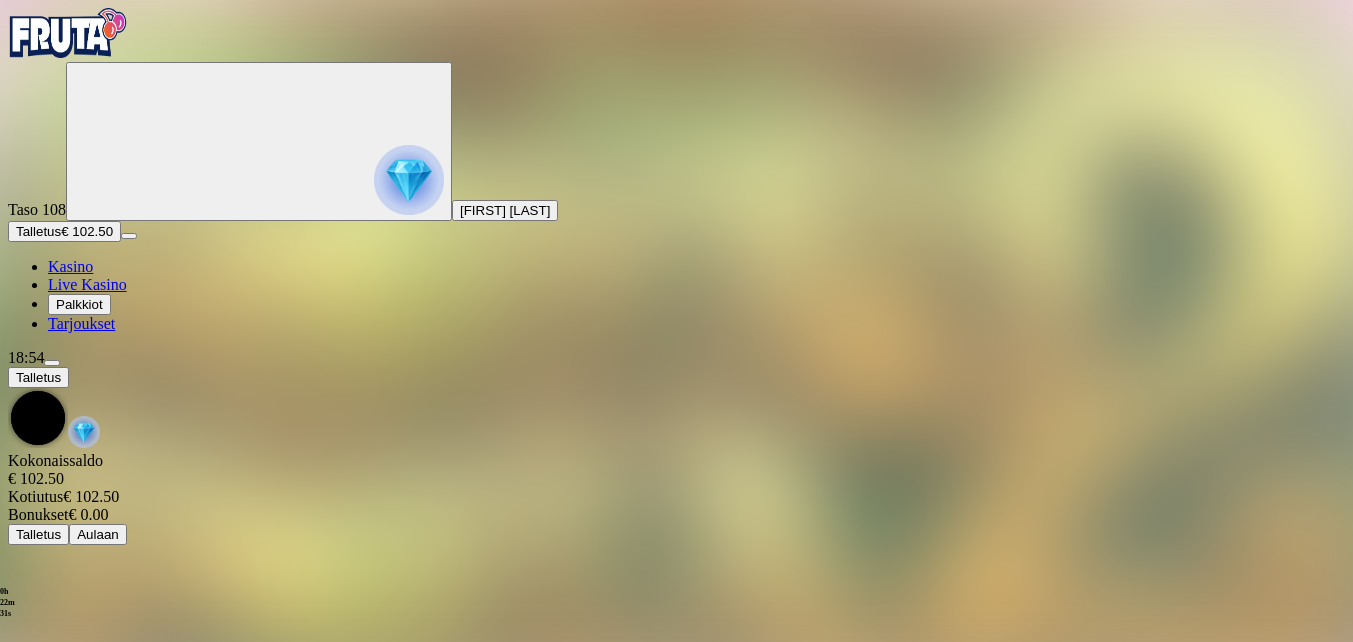 scroll, scrollTop: 0, scrollLeft: 0, axis: both 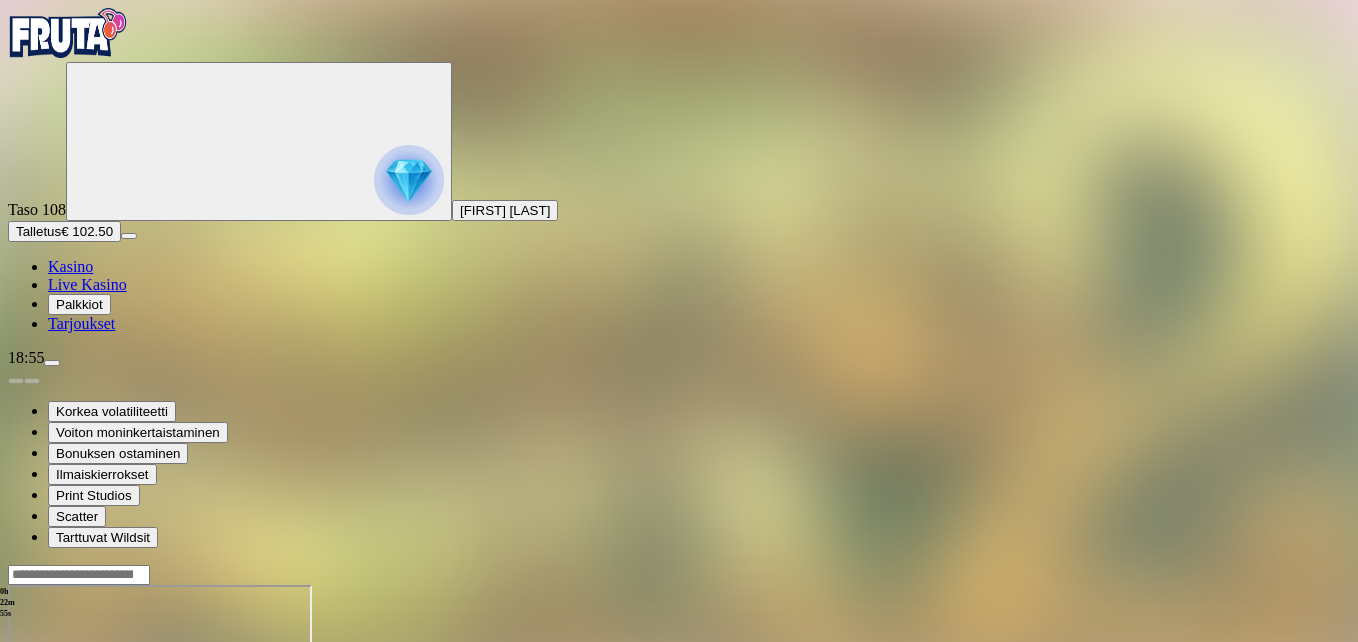 drag, startPoint x: 1246, startPoint y: 180, endPoint x: 1250, endPoint y: 254, distance: 74.10803 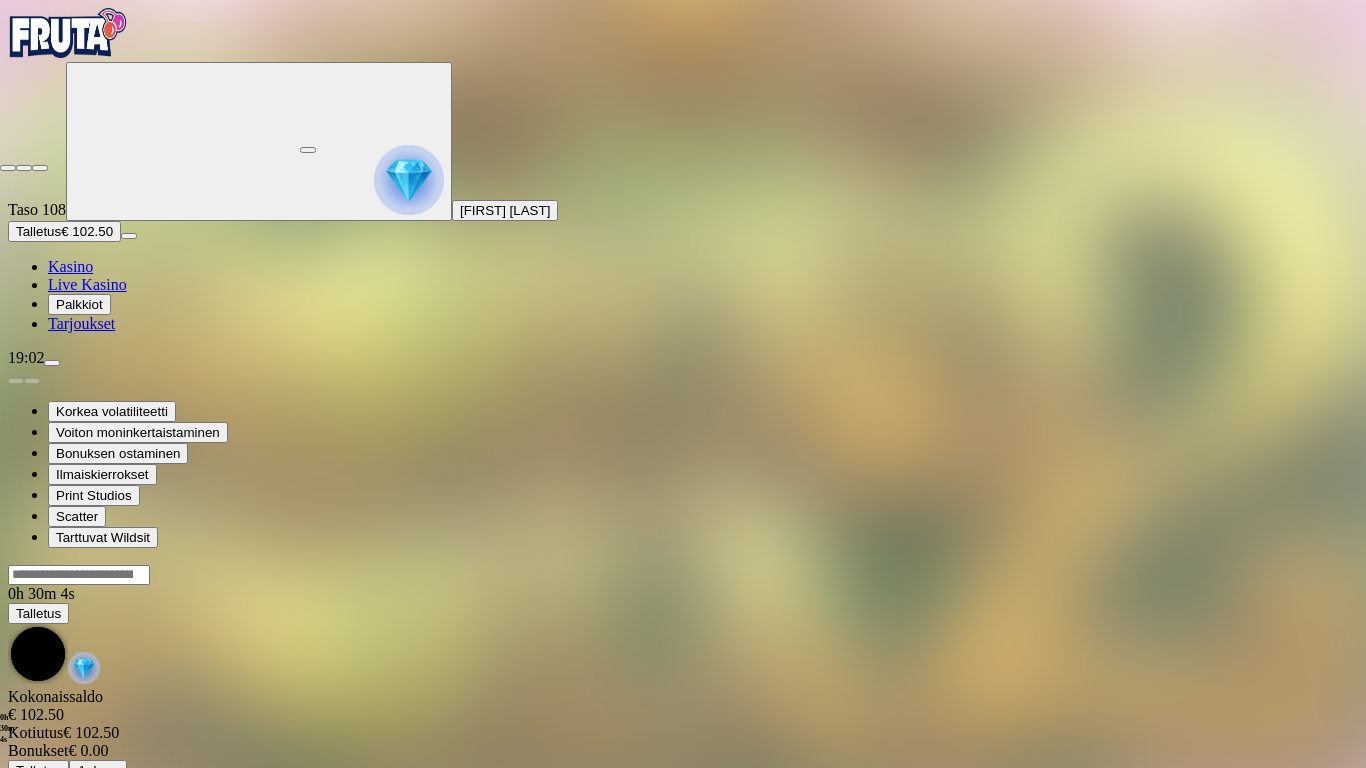 click at bounding box center [8, 168] 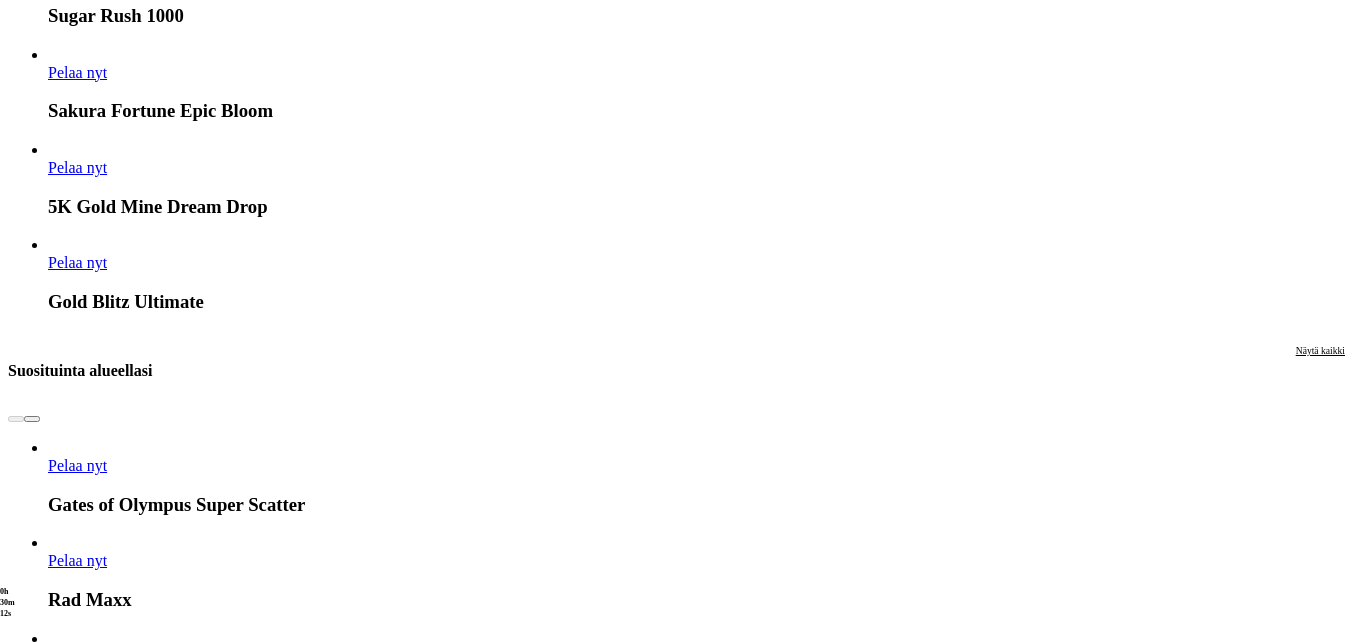scroll, scrollTop: 1900, scrollLeft: 0, axis: vertical 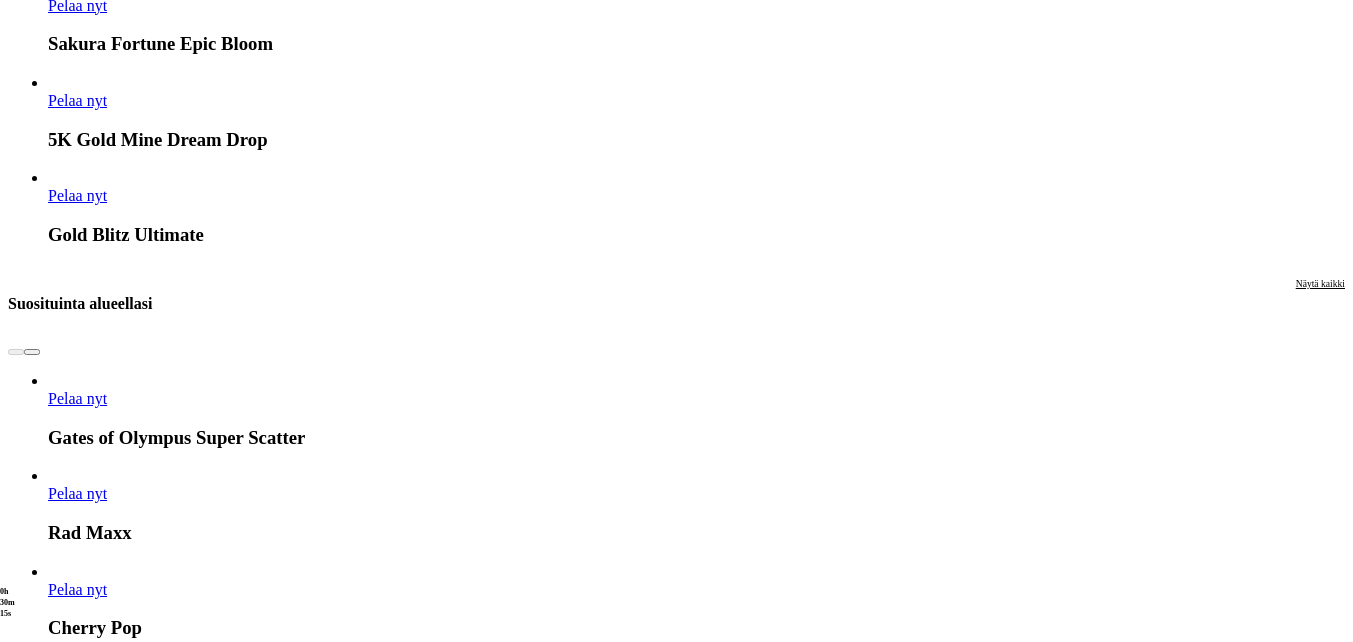 click on "Näytä kaikki" at bounding box center (1320, 15854) 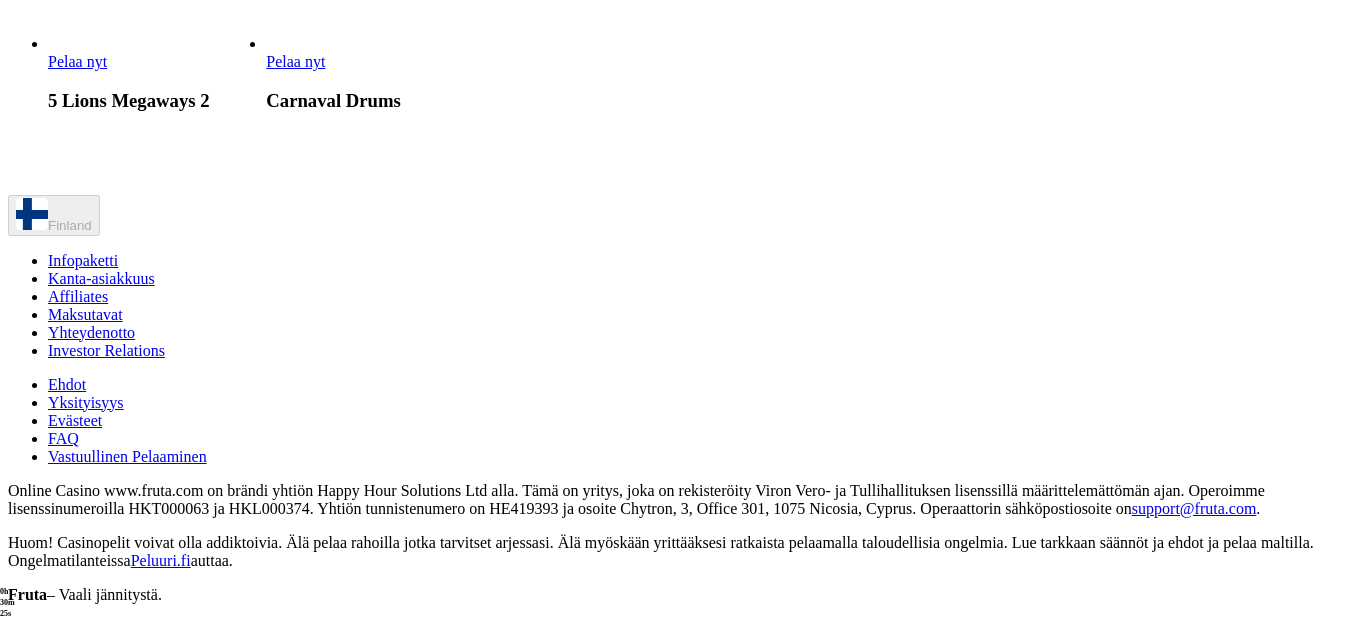 scroll, scrollTop: 1700, scrollLeft: 0, axis: vertical 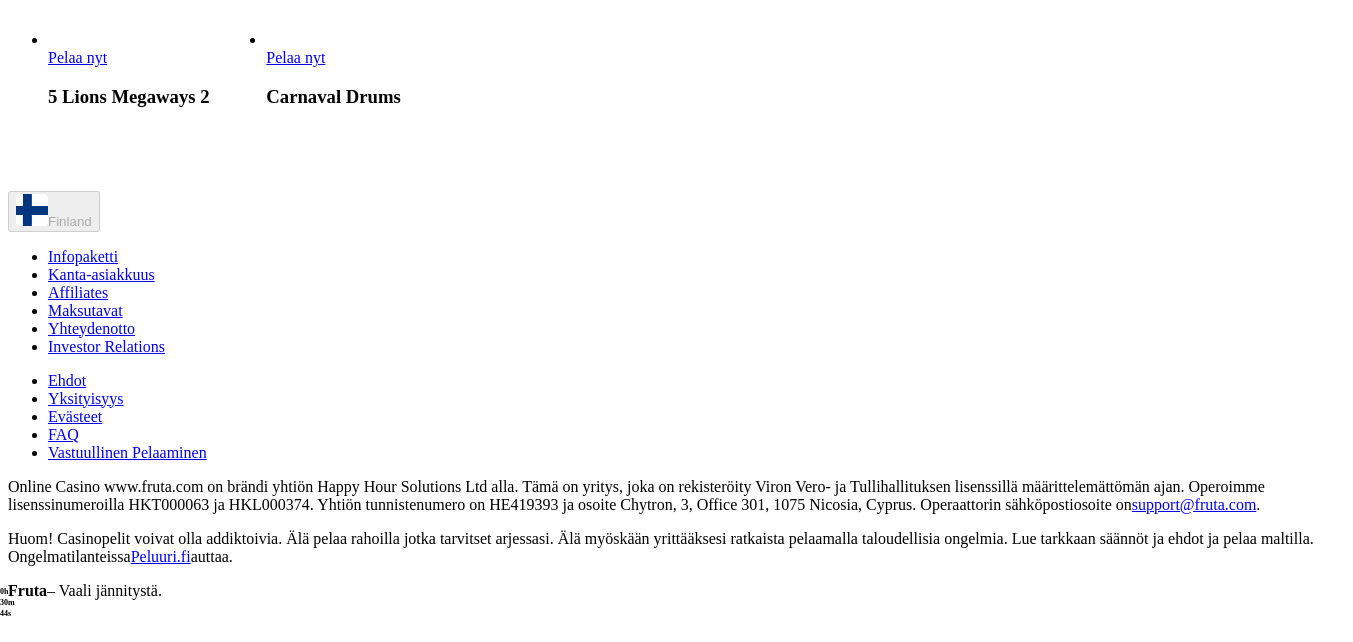 click on "Pelaa nyt" at bounding box center [295, -86] 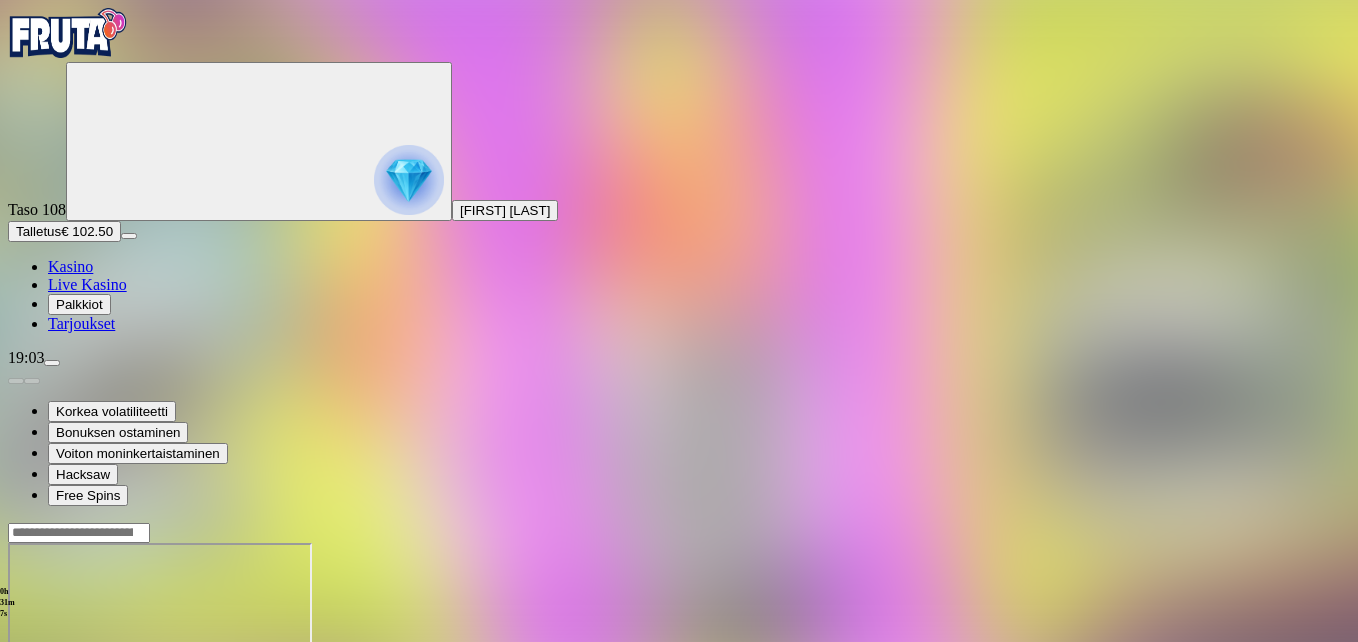 click at bounding box center (48, 715) 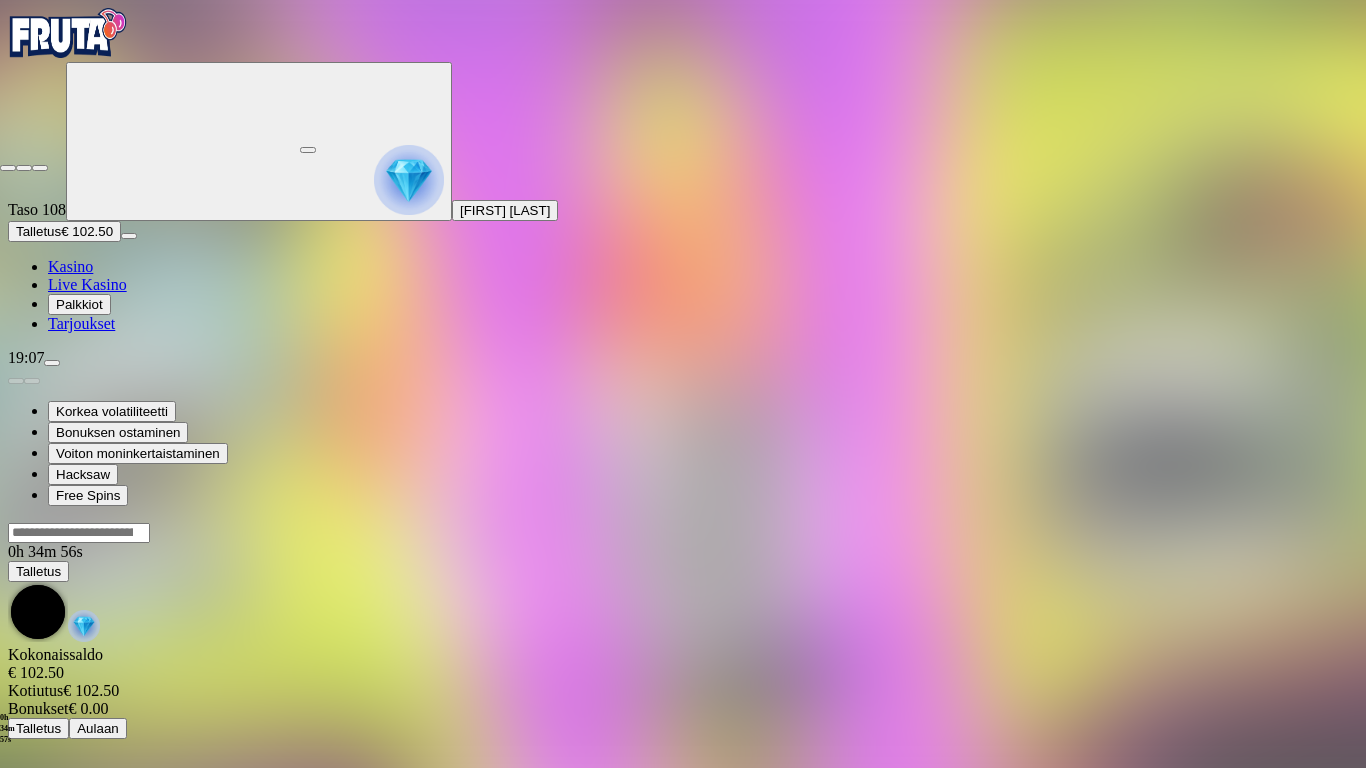 click at bounding box center (8, 168) 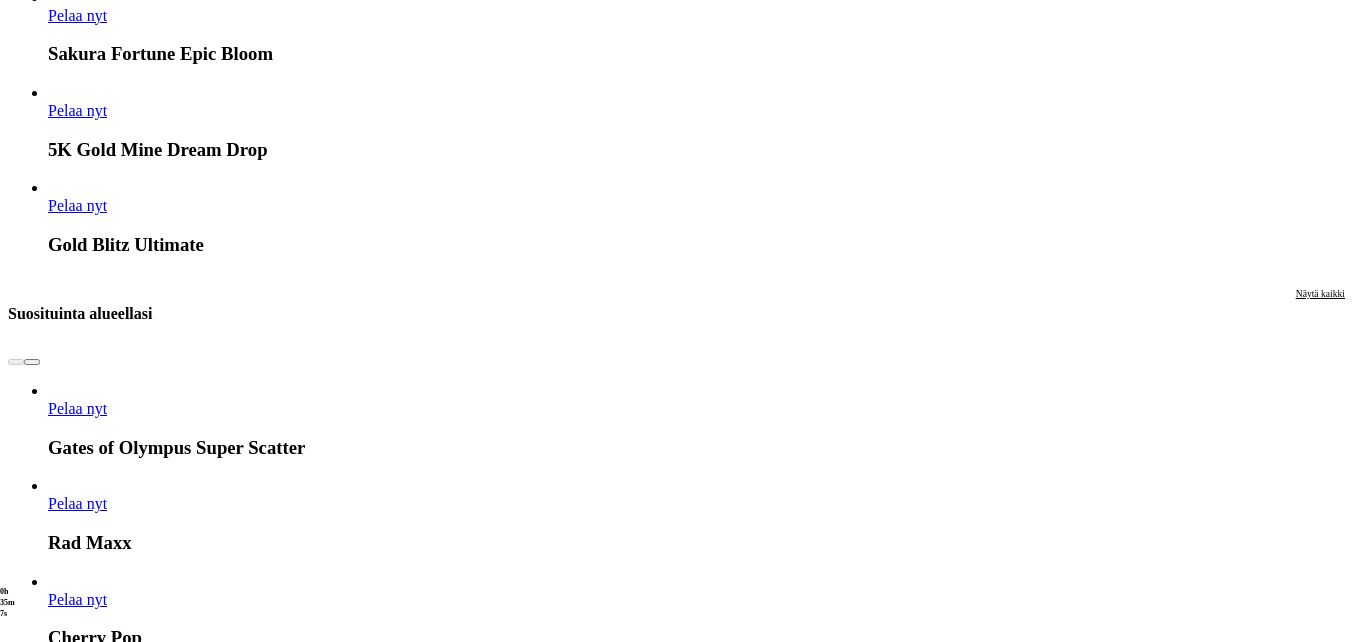 scroll, scrollTop: 1900, scrollLeft: 0, axis: vertical 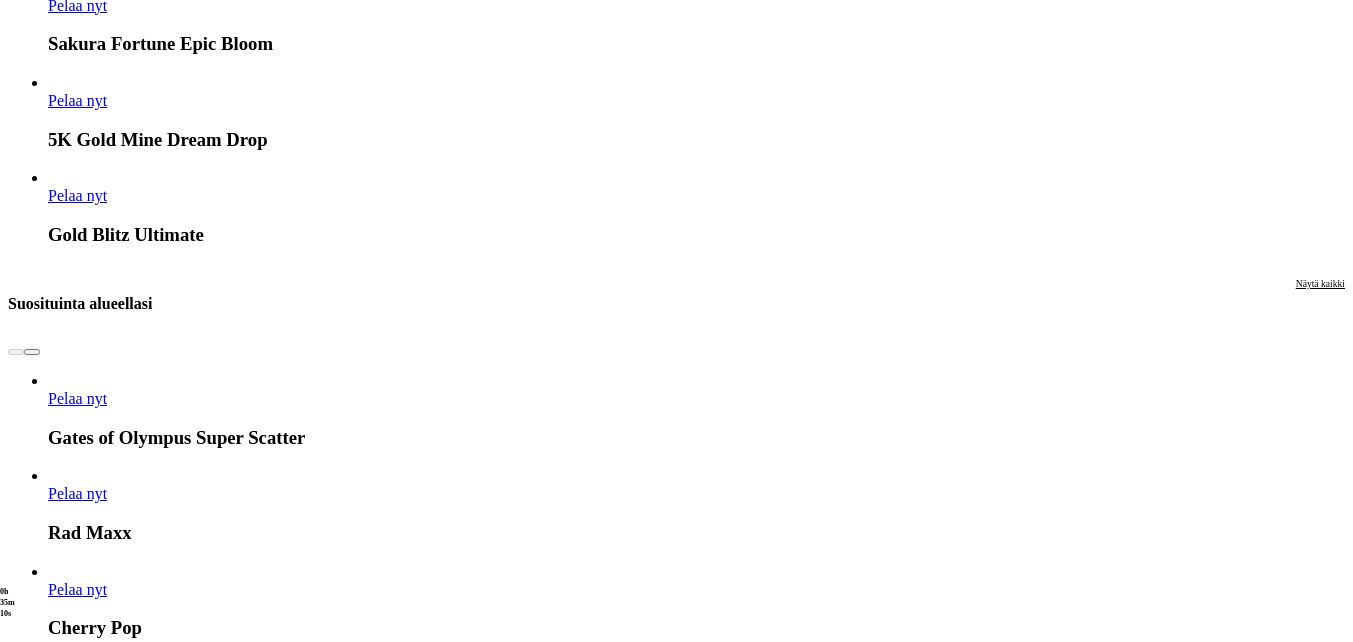 click on "Näytä kaikki" at bounding box center (1320, 15854) 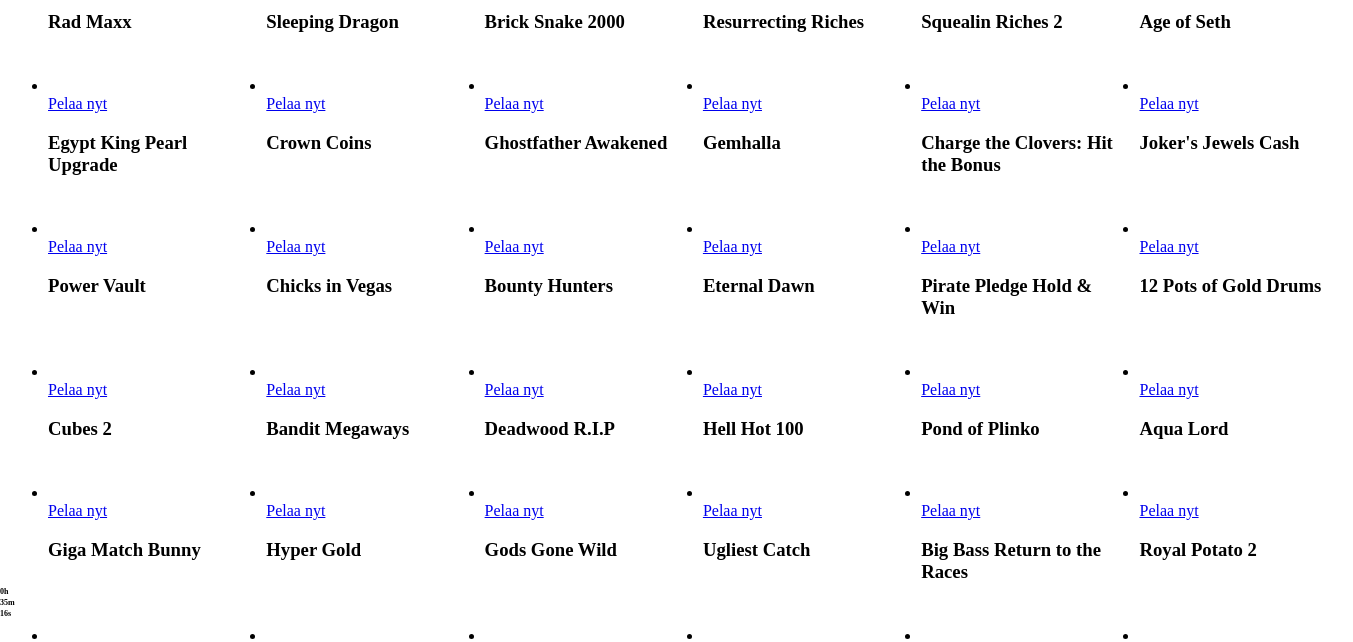 scroll, scrollTop: 1000, scrollLeft: 0, axis: vertical 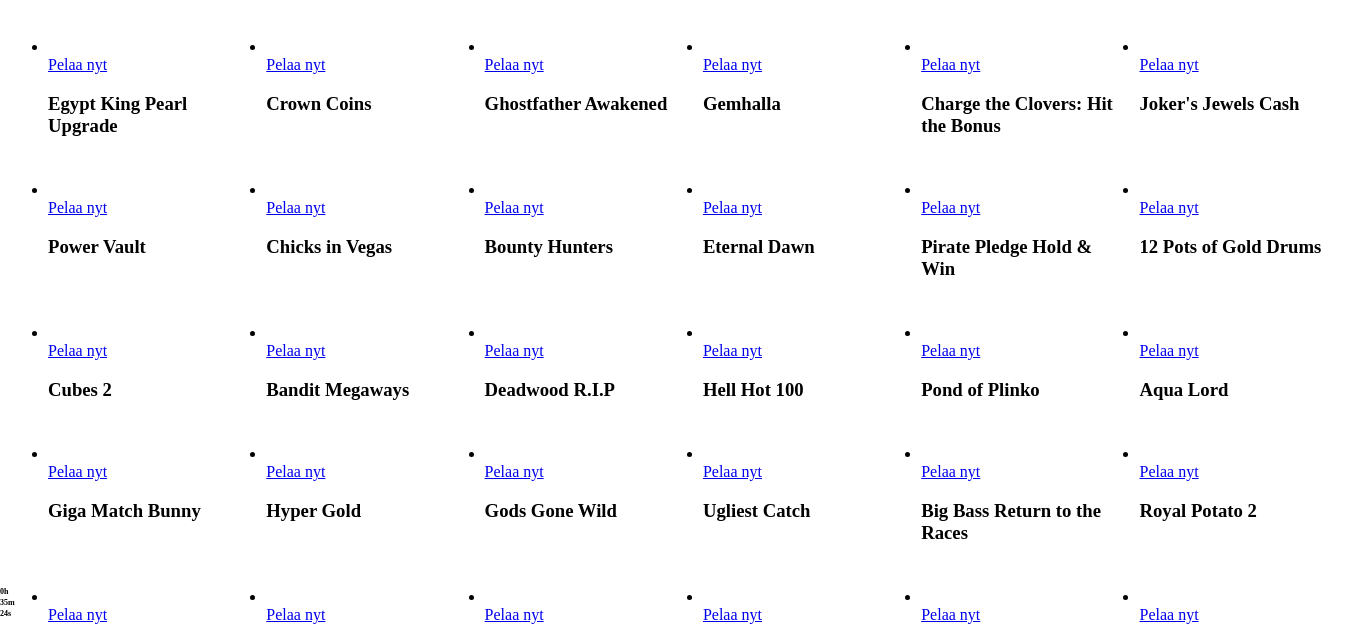 click on "Pelaa nyt" at bounding box center [77, 207] 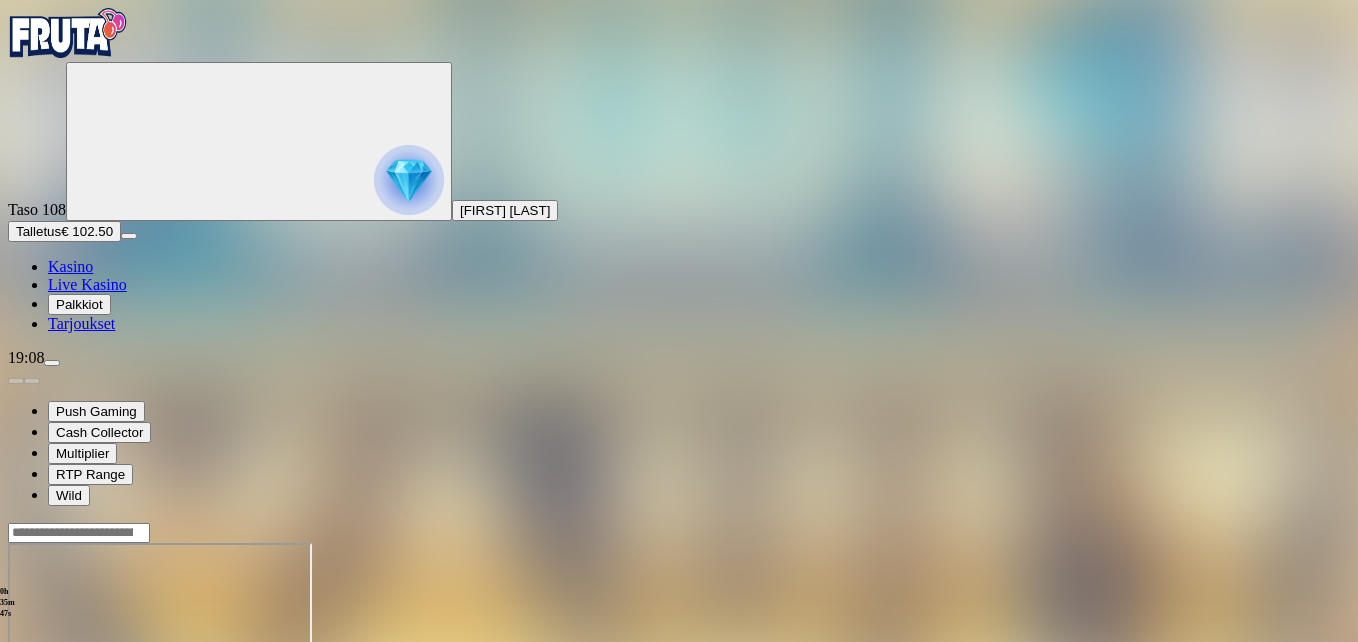 drag, startPoint x: 1246, startPoint y: 180, endPoint x: 1245, endPoint y: 267, distance: 87.005745 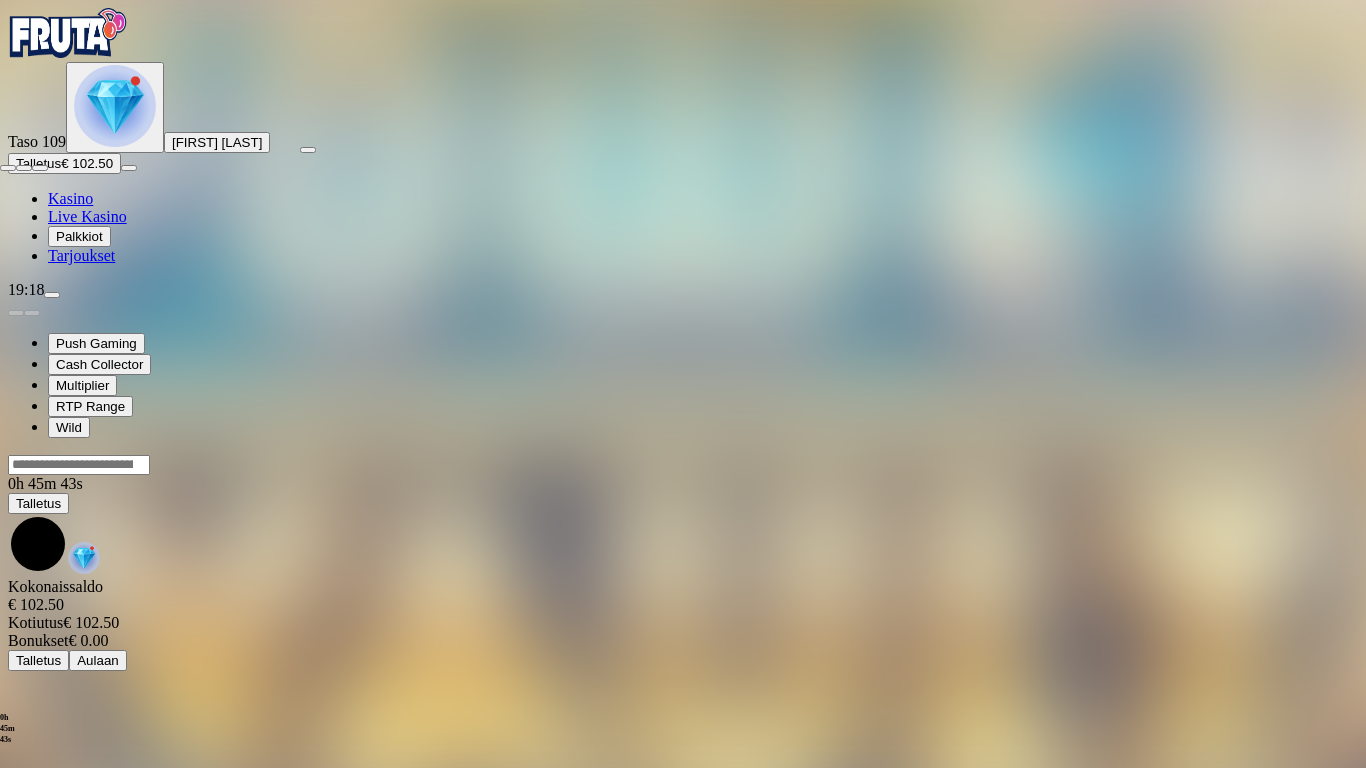 click at bounding box center [8, 168] 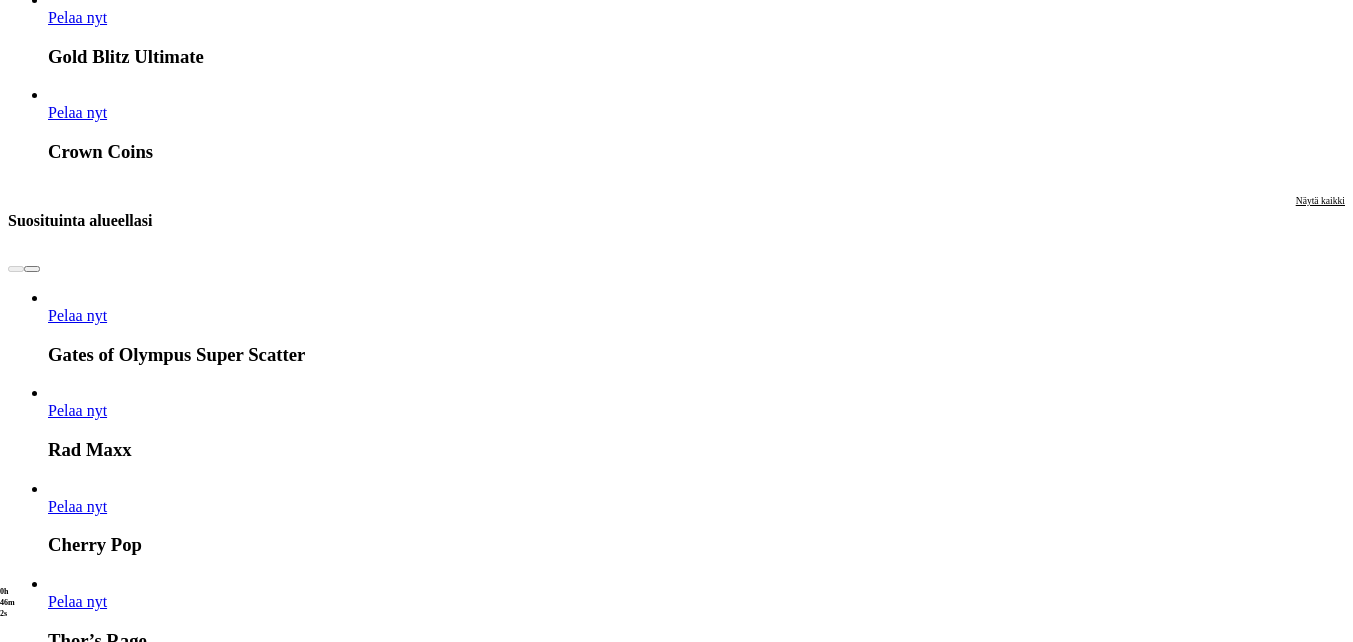 scroll, scrollTop: 1800, scrollLeft: 0, axis: vertical 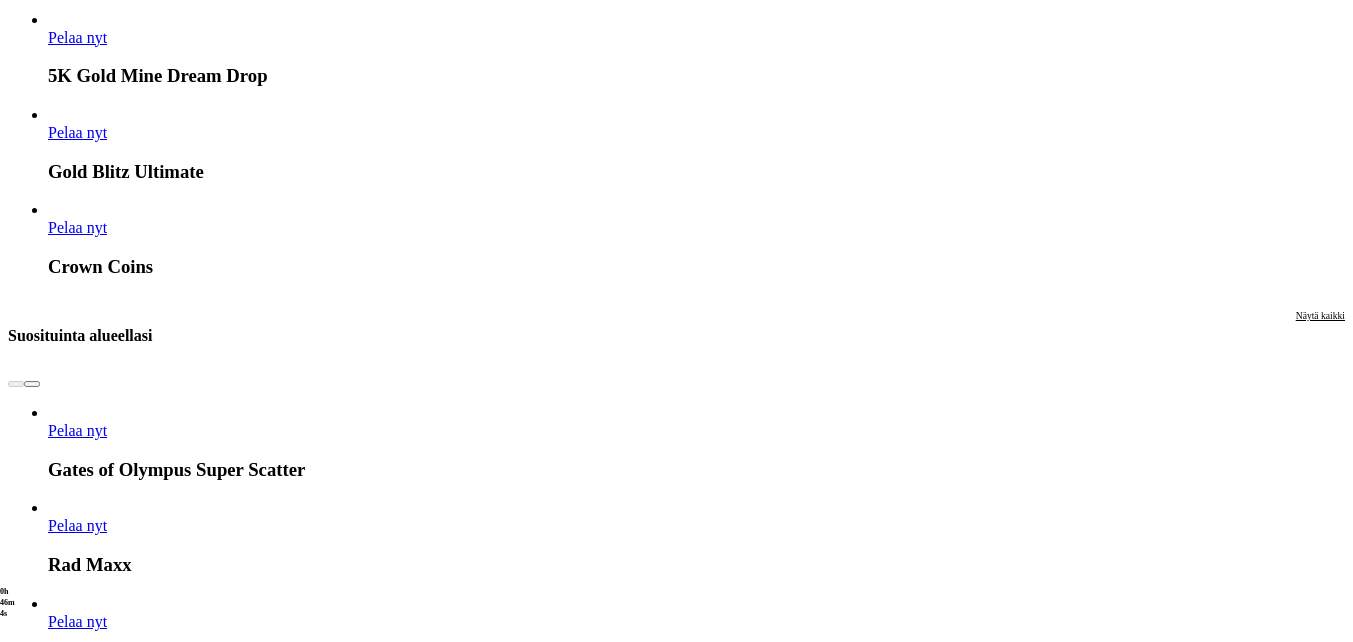 click on "Näytä kaikki" at bounding box center (1320, 15886) 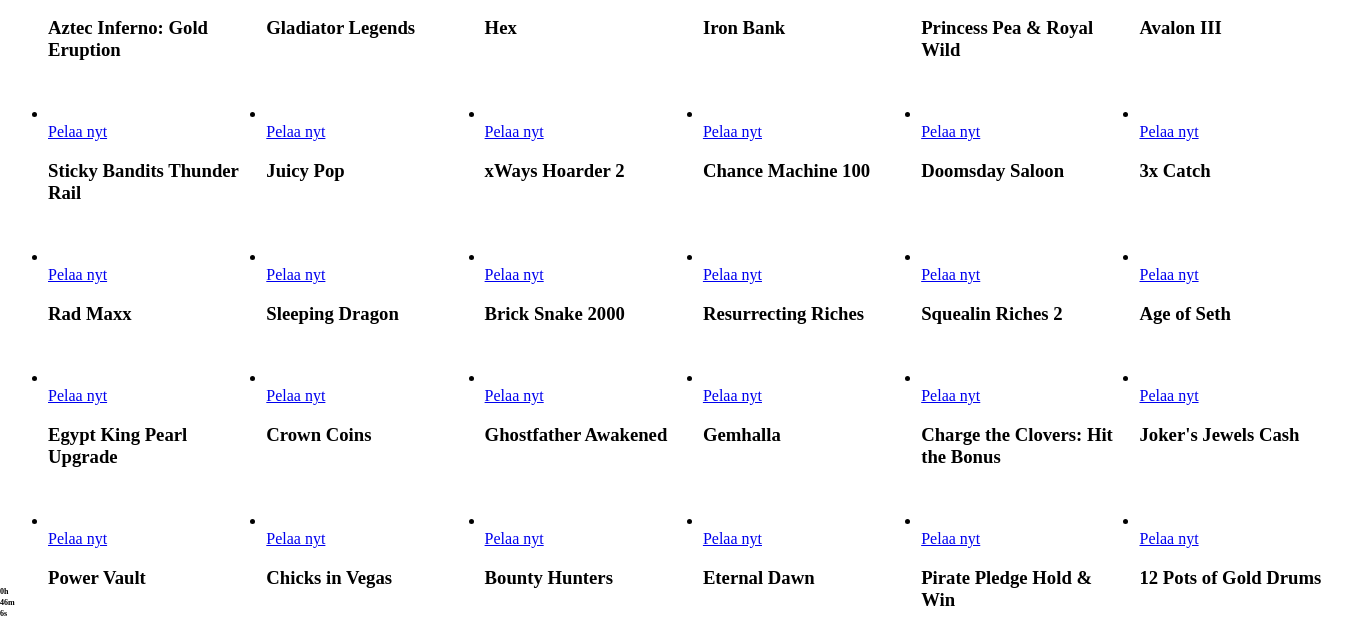 scroll, scrollTop: 1000, scrollLeft: 0, axis: vertical 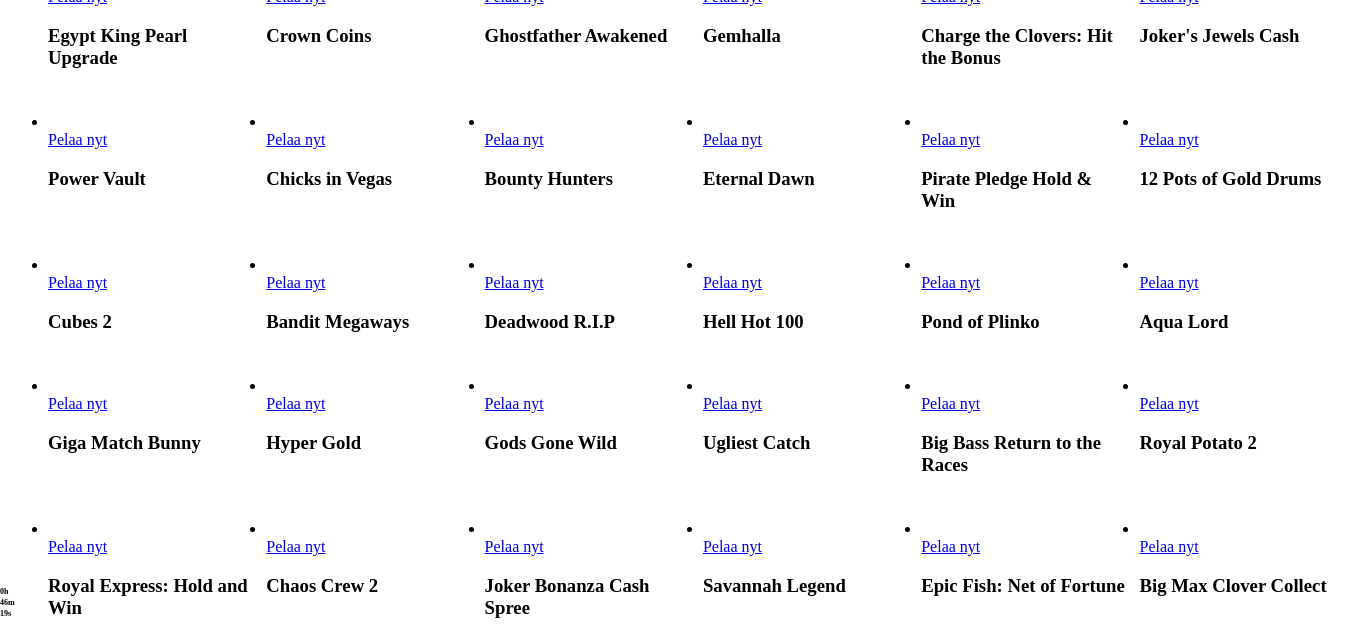 click on "Pelaa nyt" at bounding box center (1168, 139) 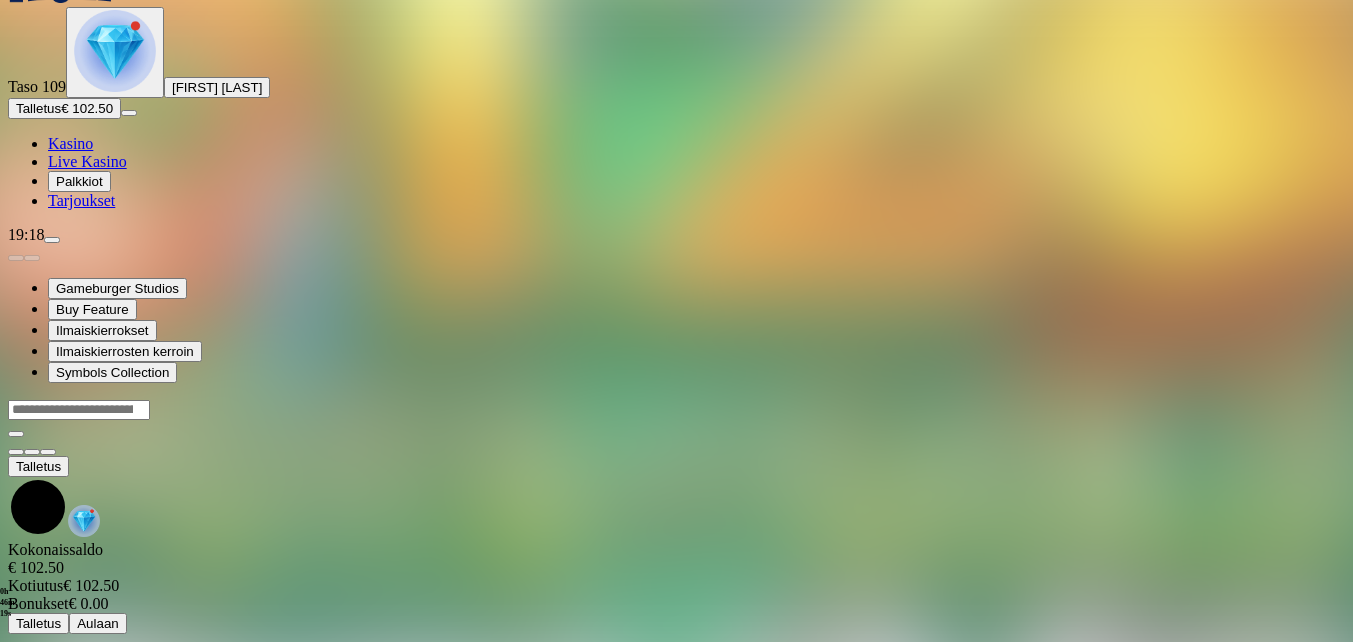 scroll, scrollTop: 0, scrollLeft: 0, axis: both 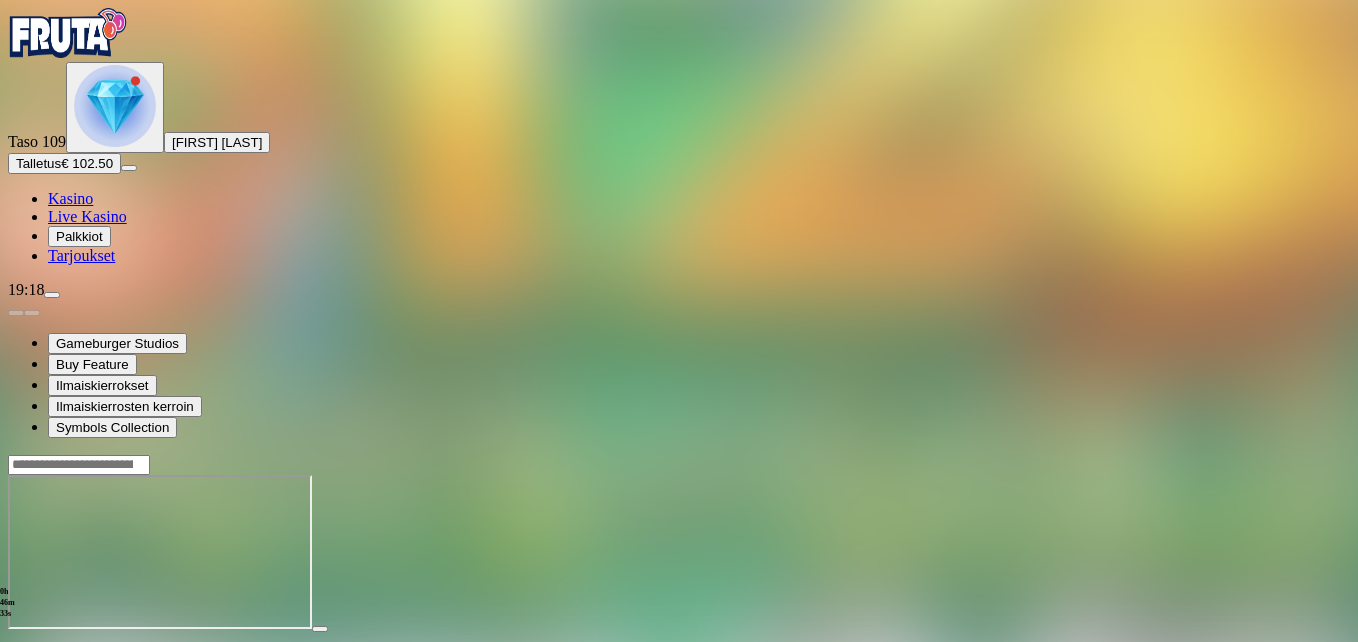 click at bounding box center (48, 647) 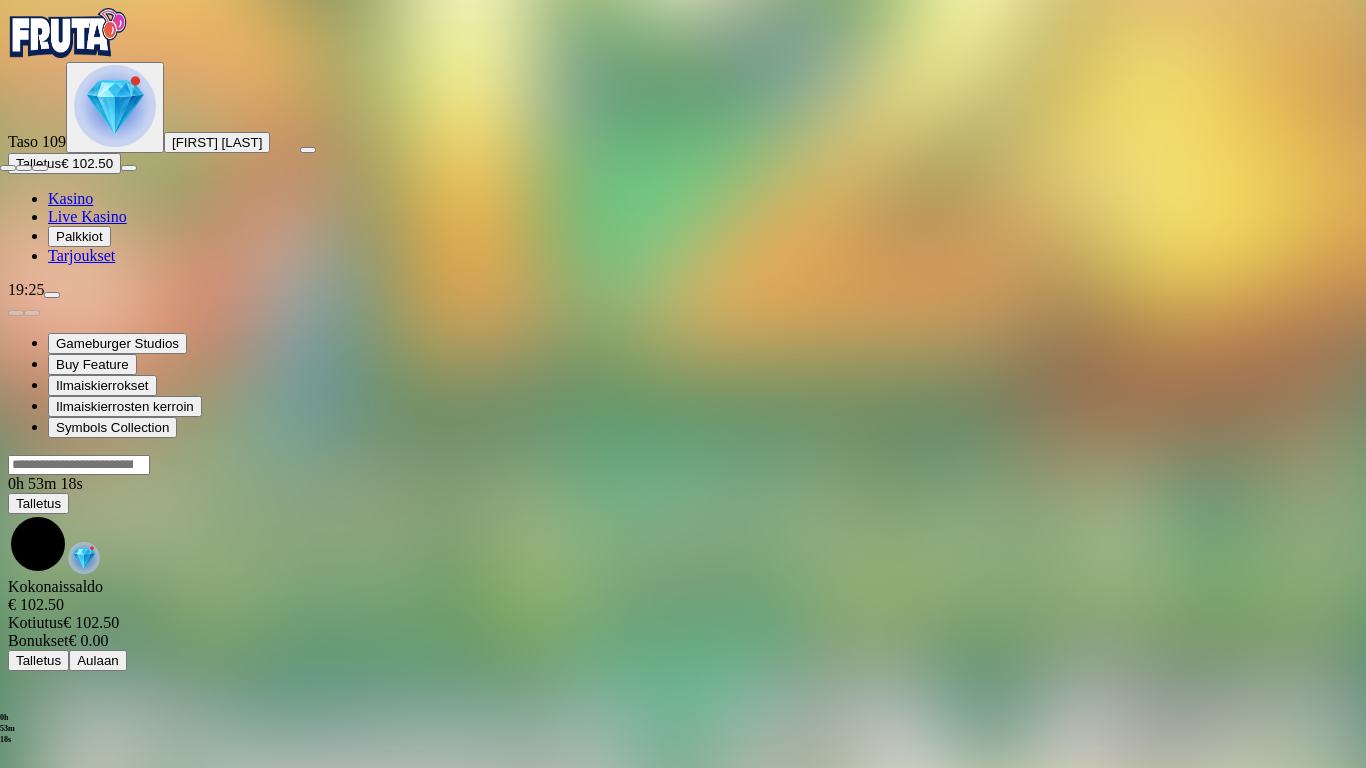 click at bounding box center [8, 168] 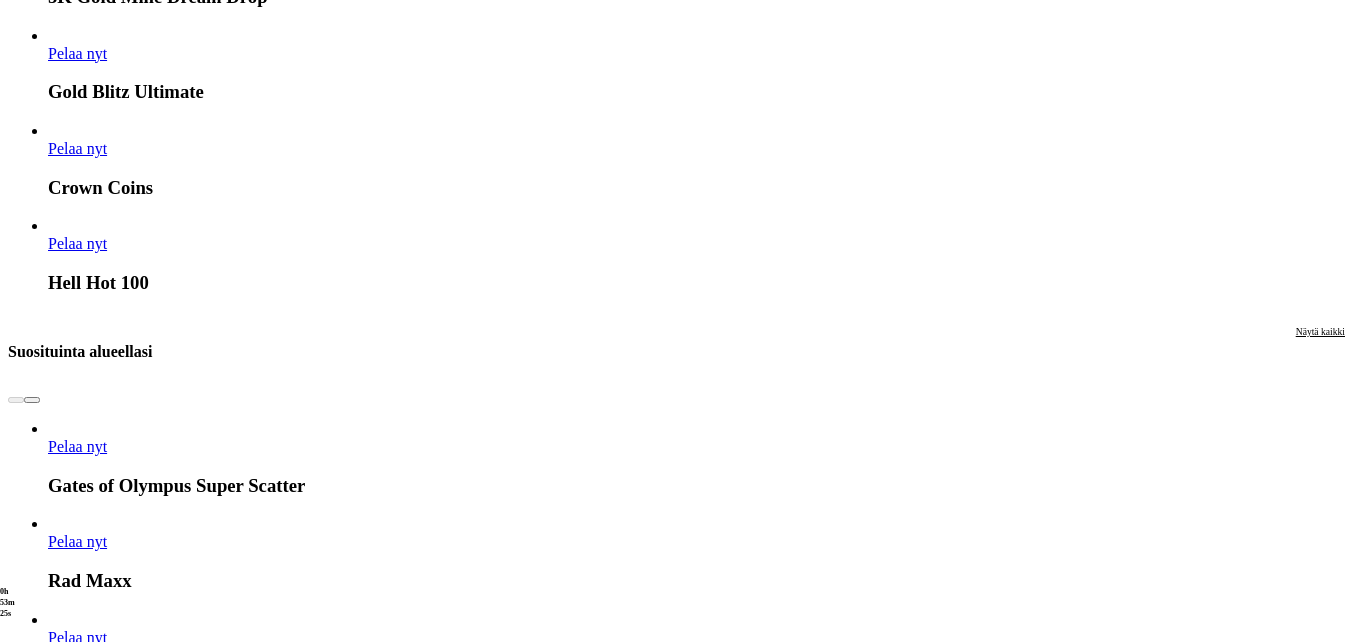 scroll, scrollTop: 1800, scrollLeft: 0, axis: vertical 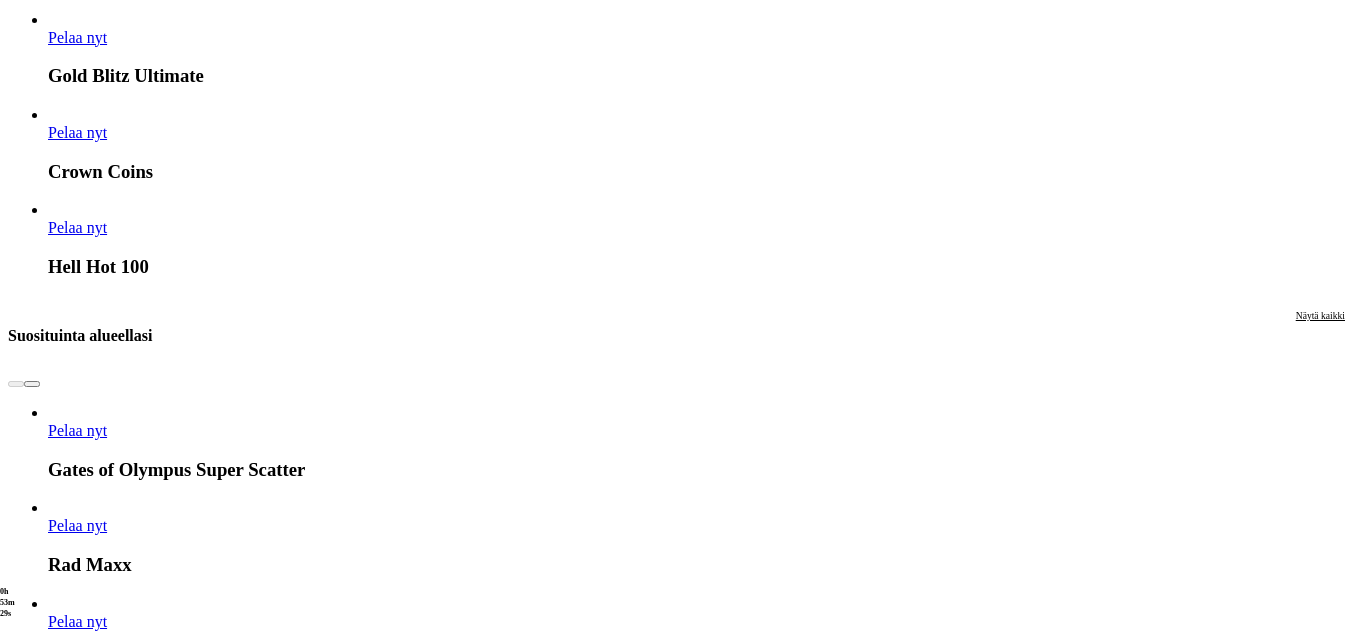 click on "Näytä kaikki" at bounding box center [1320, 15886] 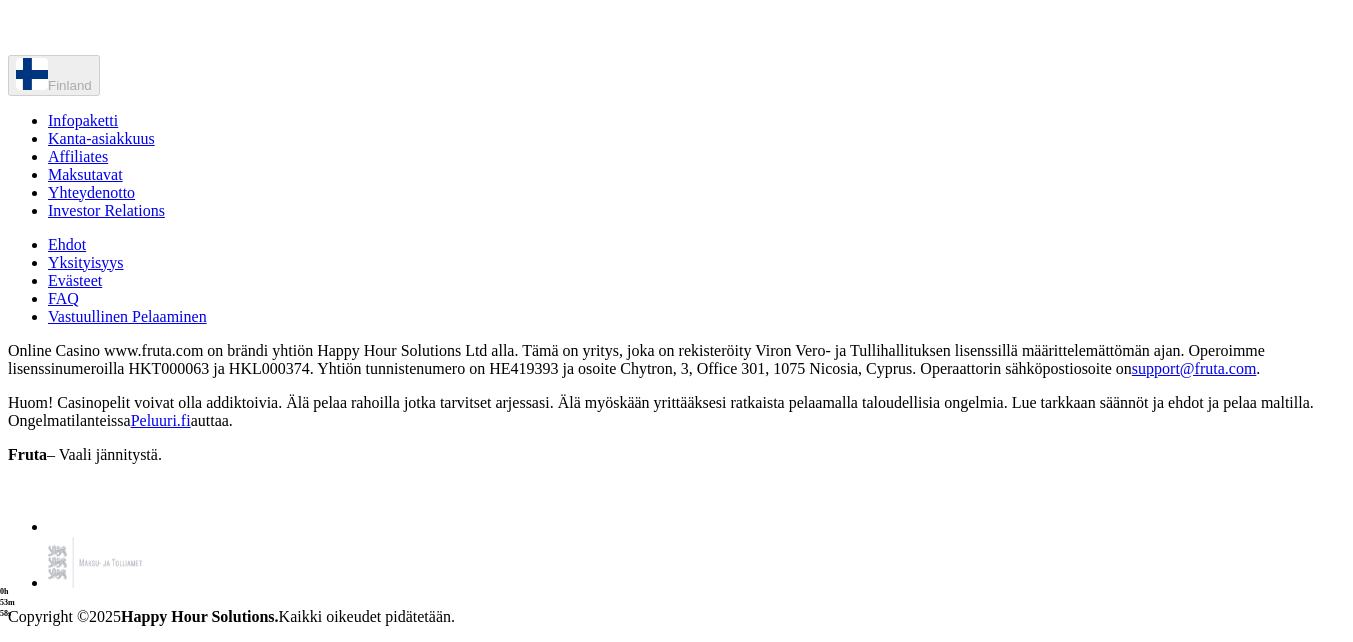 scroll, scrollTop: 2500, scrollLeft: 0, axis: vertical 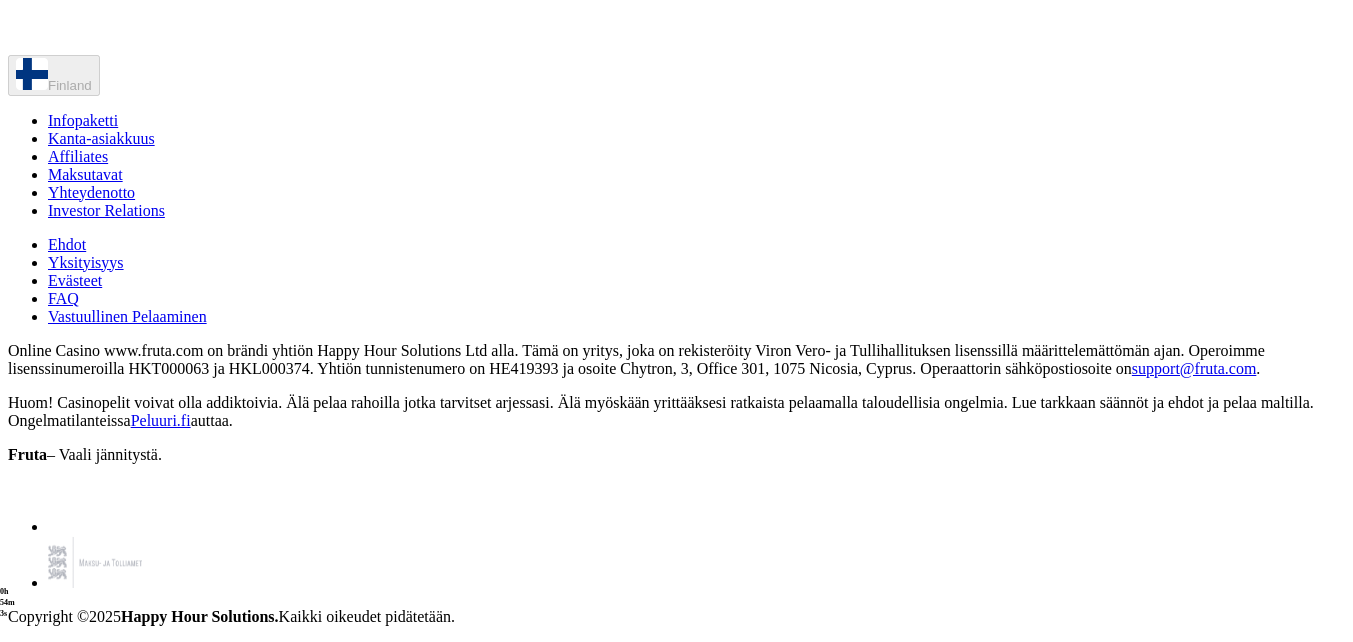 click on "Pelaa nyt" at bounding box center (295, -101) 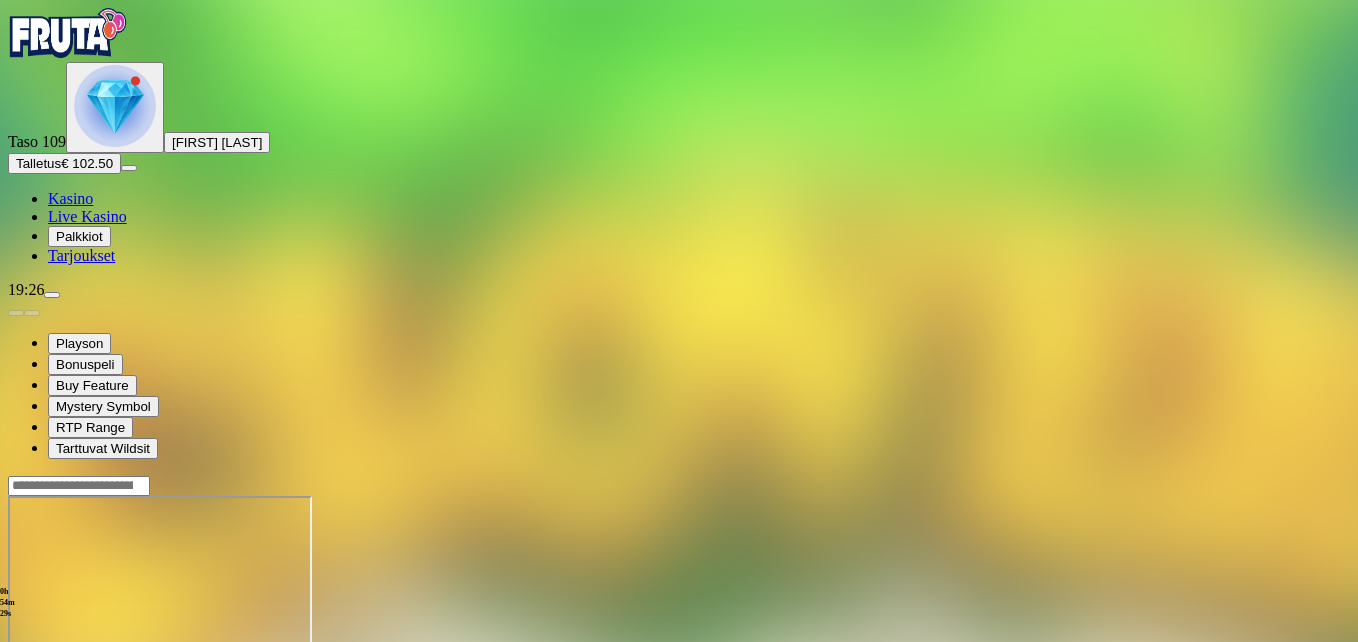click at bounding box center [48, 668] 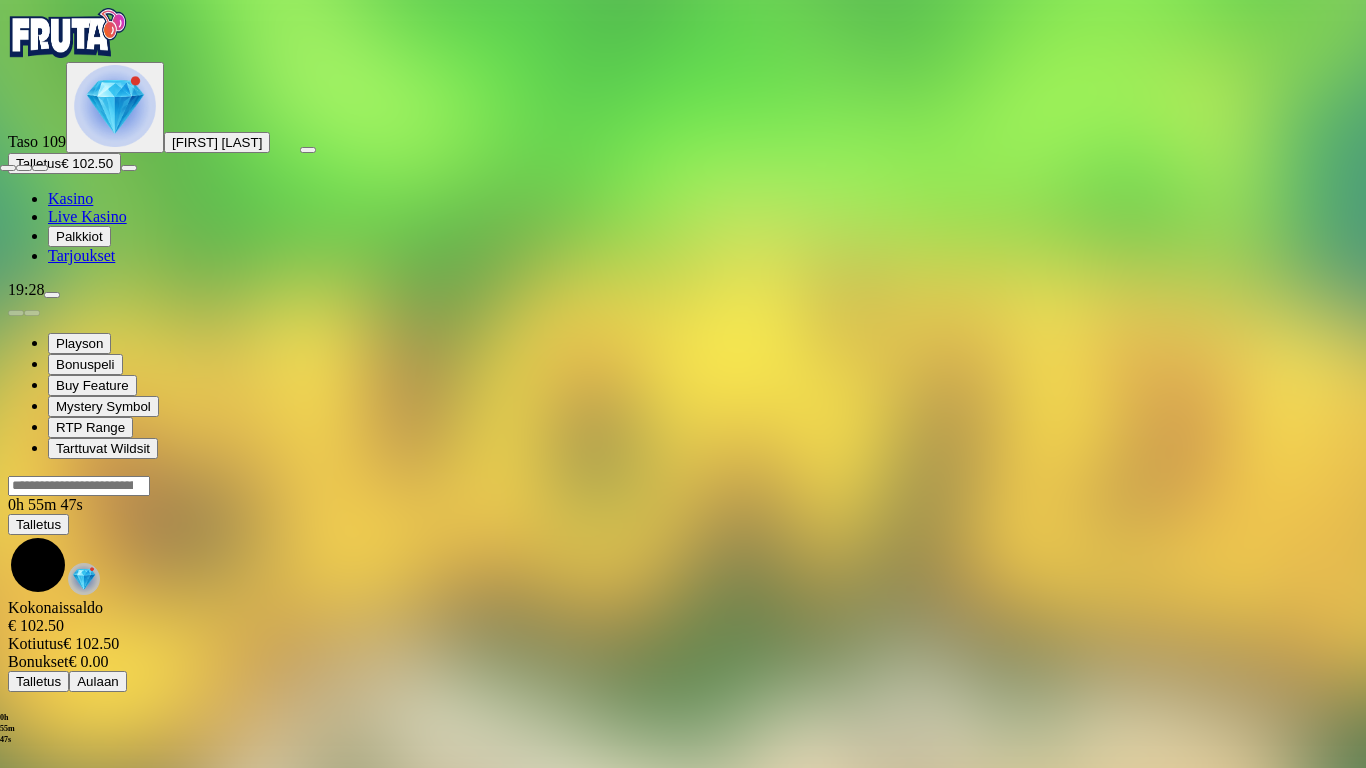 click at bounding box center (8, 168) 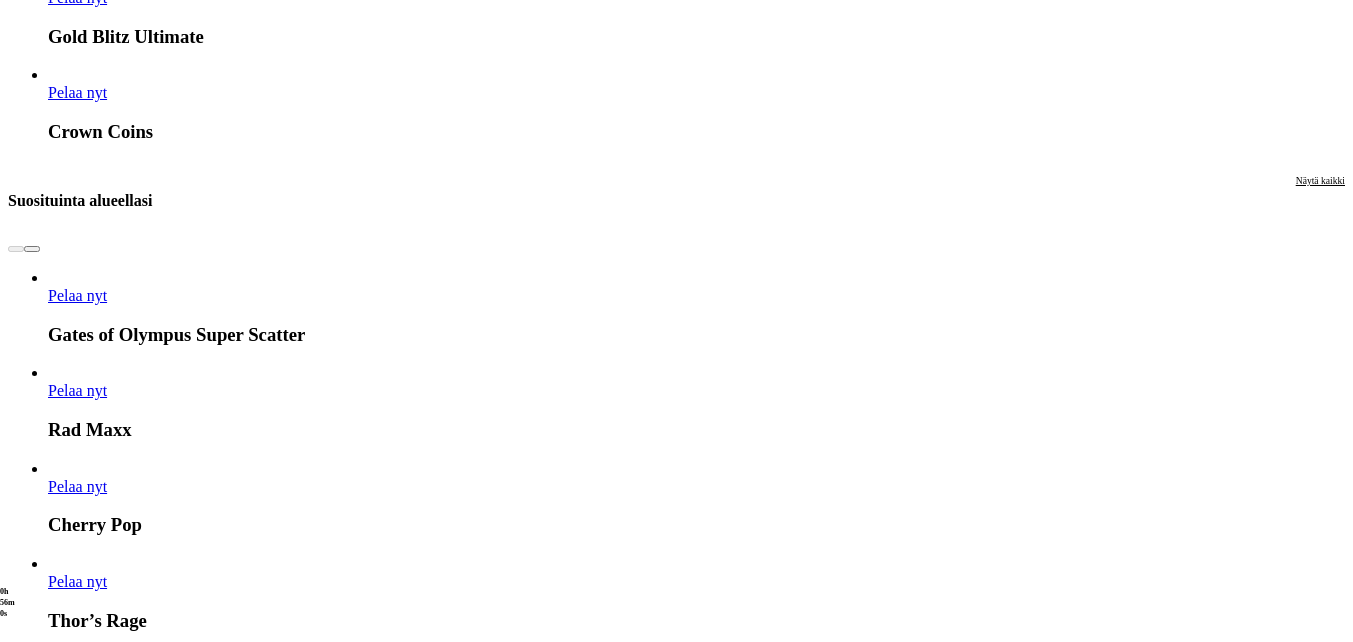 scroll, scrollTop: 1900, scrollLeft: 0, axis: vertical 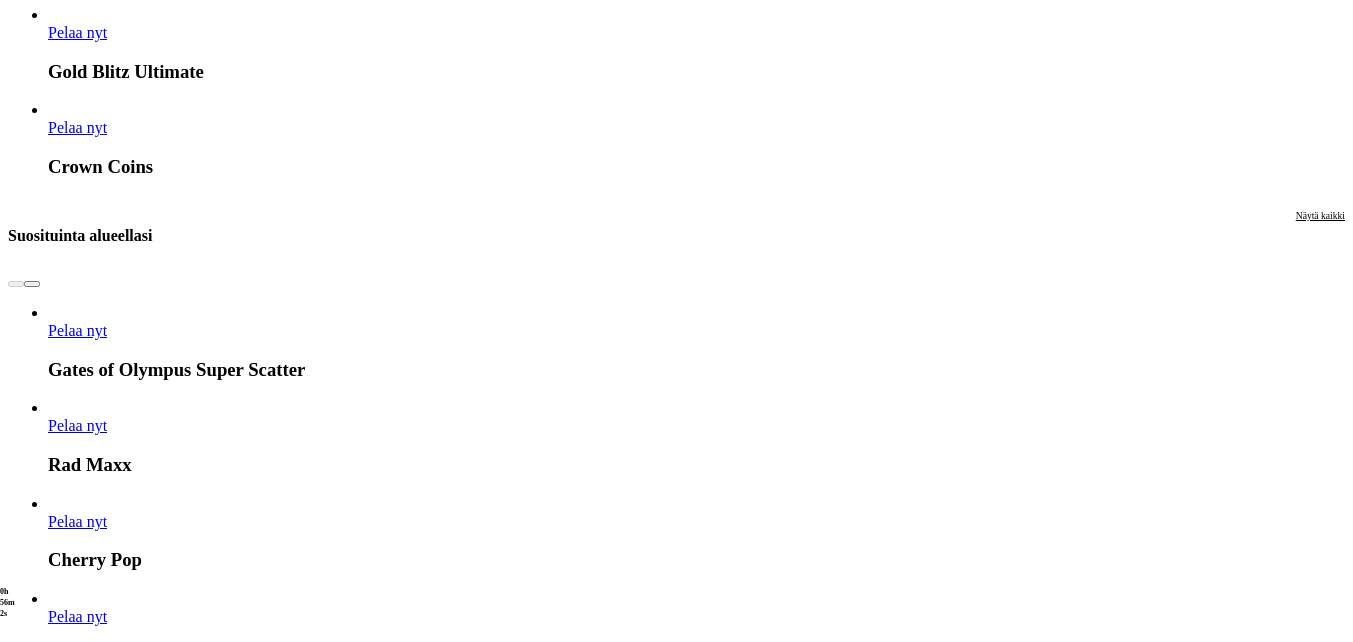 click on "Näytä kaikki" at bounding box center [1320, 15786] 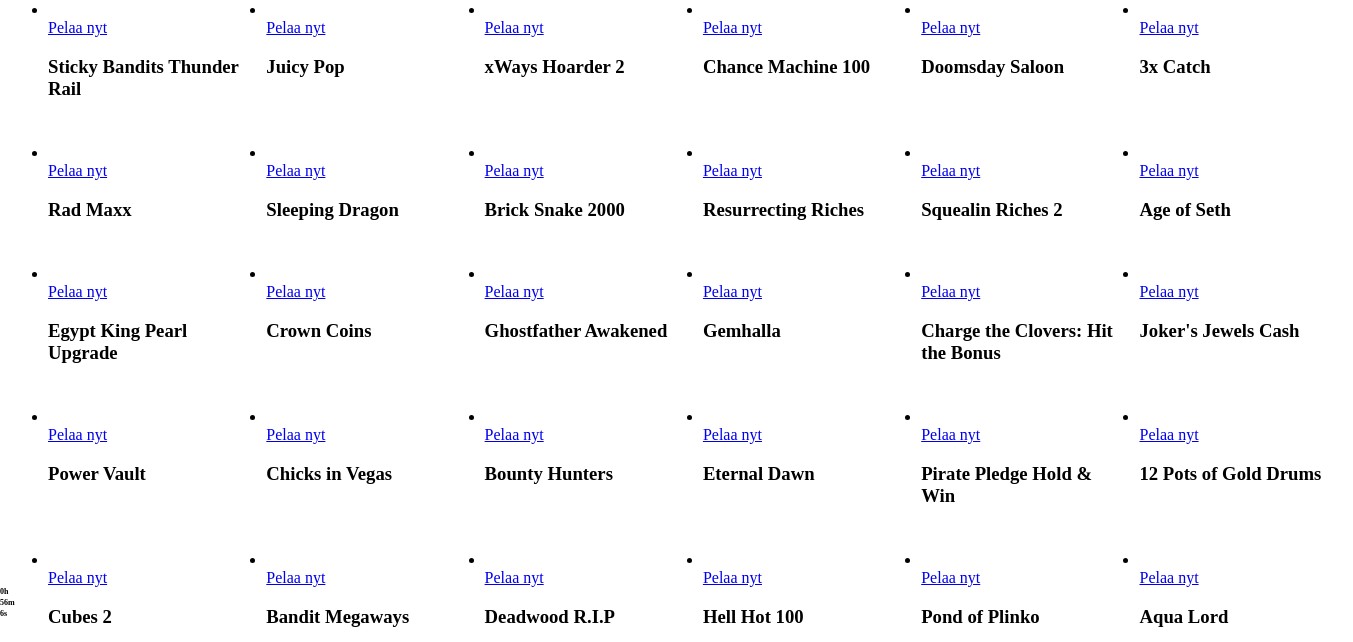 scroll, scrollTop: 1000, scrollLeft: 0, axis: vertical 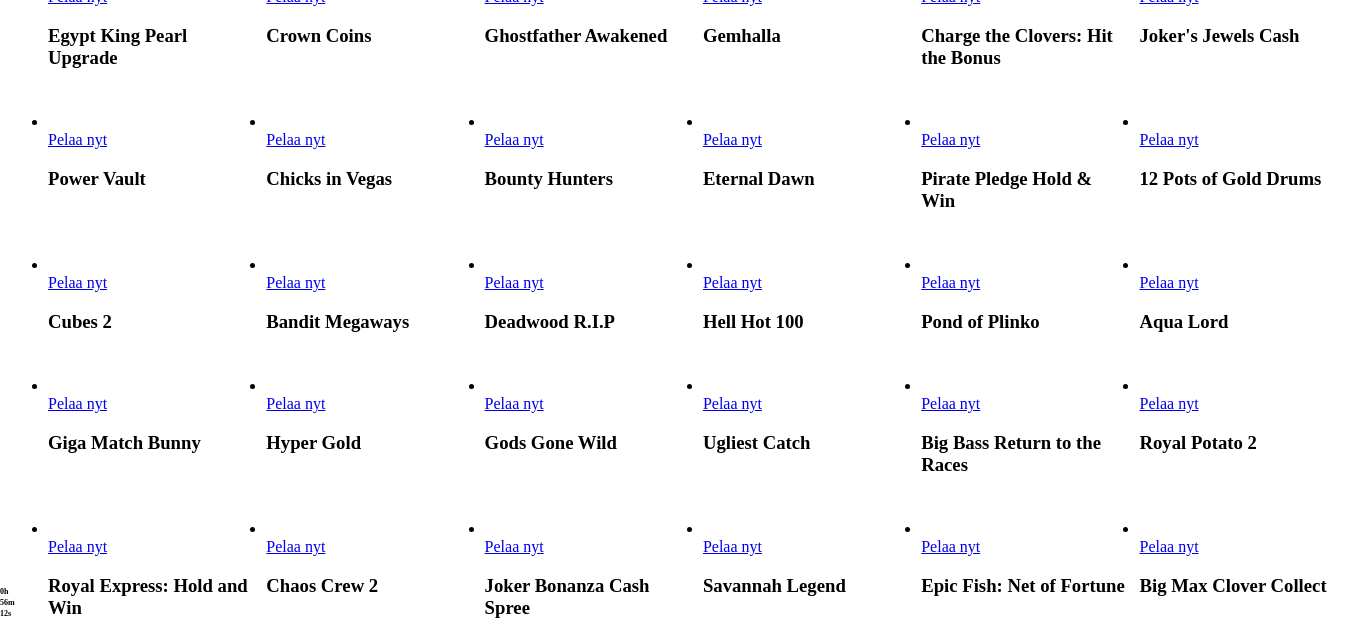 click on "Pelaa nyt" at bounding box center [295, 139] 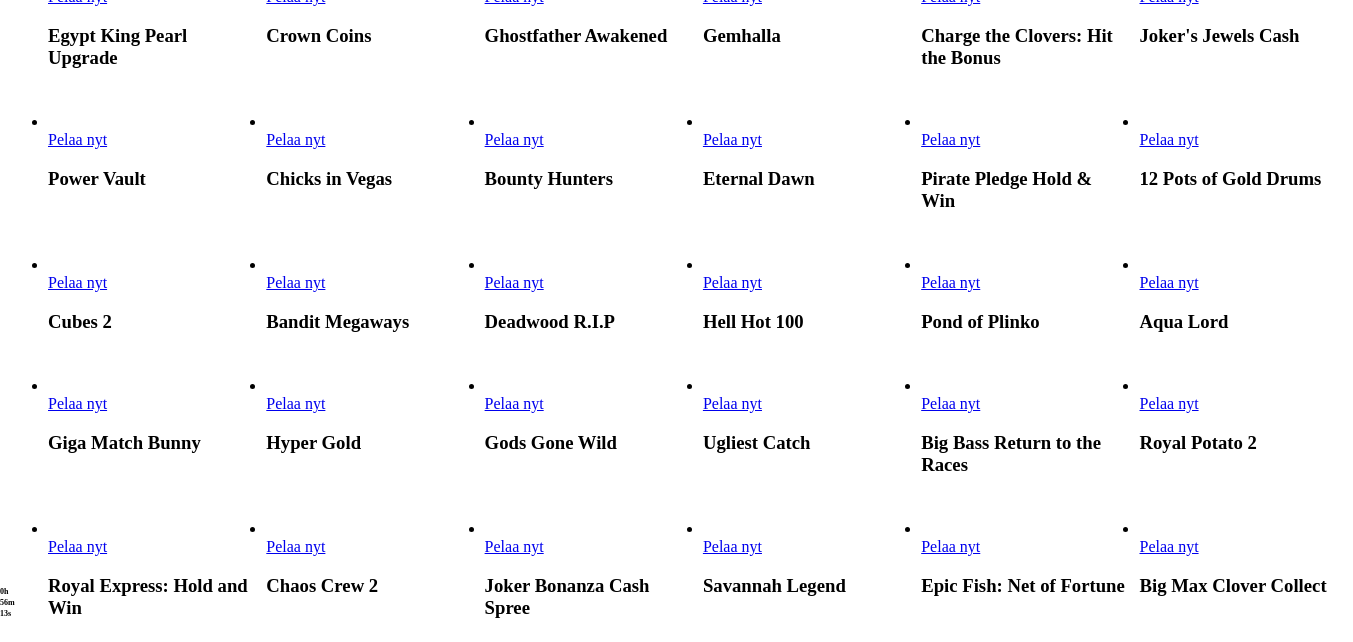 scroll, scrollTop: 0, scrollLeft: 0, axis: both 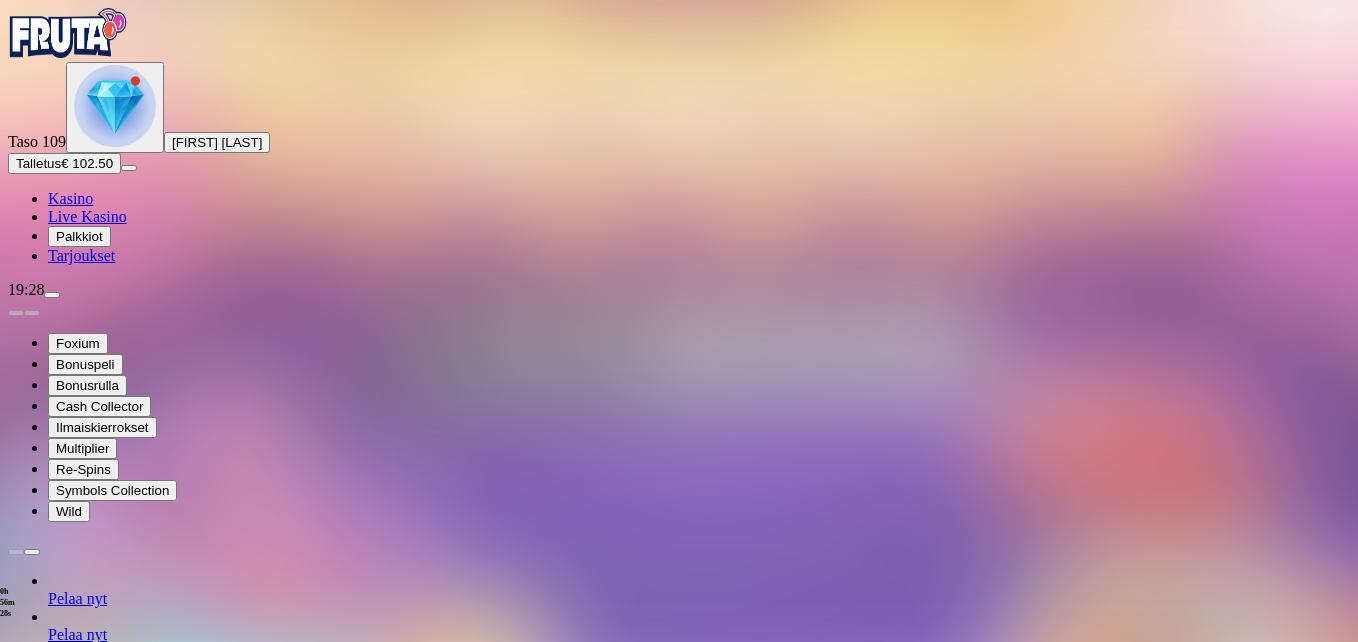 click at bounding box center (48, 1321) 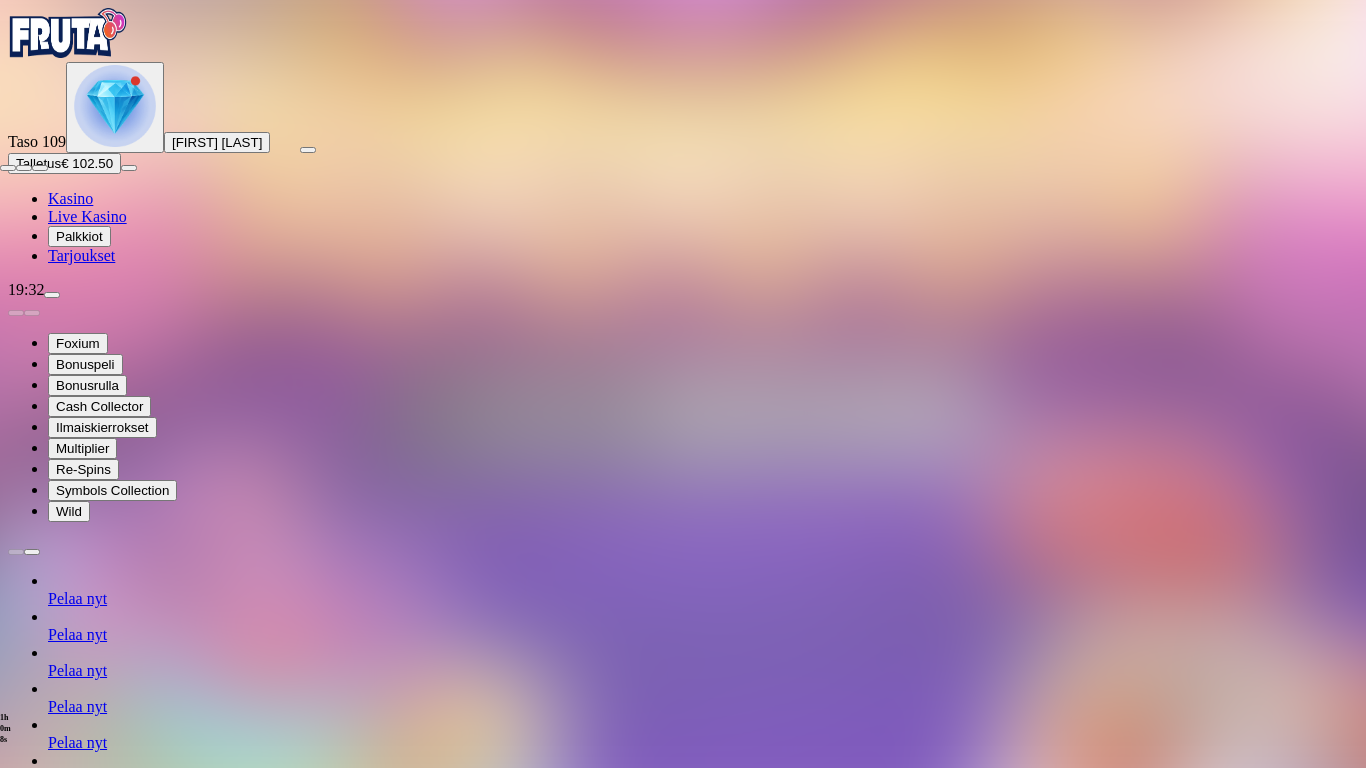 click at bounding box center (8, 168) 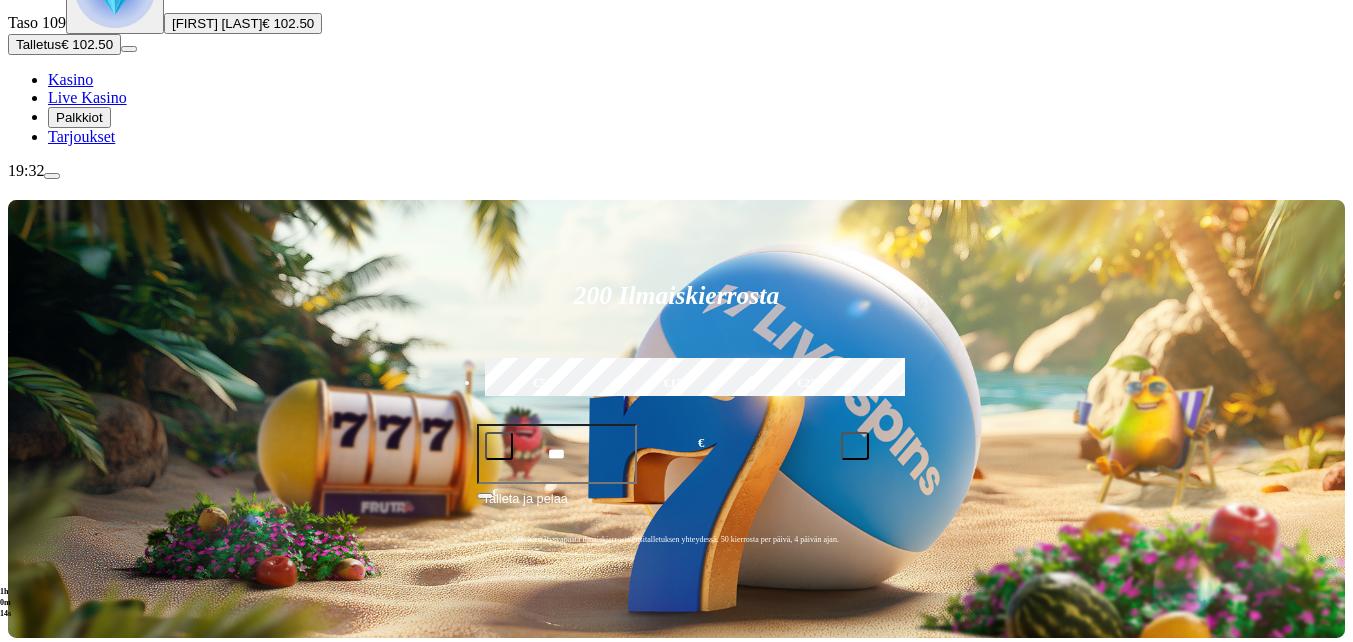 scroll, scrollTop: 400, scrollLeft: 0, axis: vertical 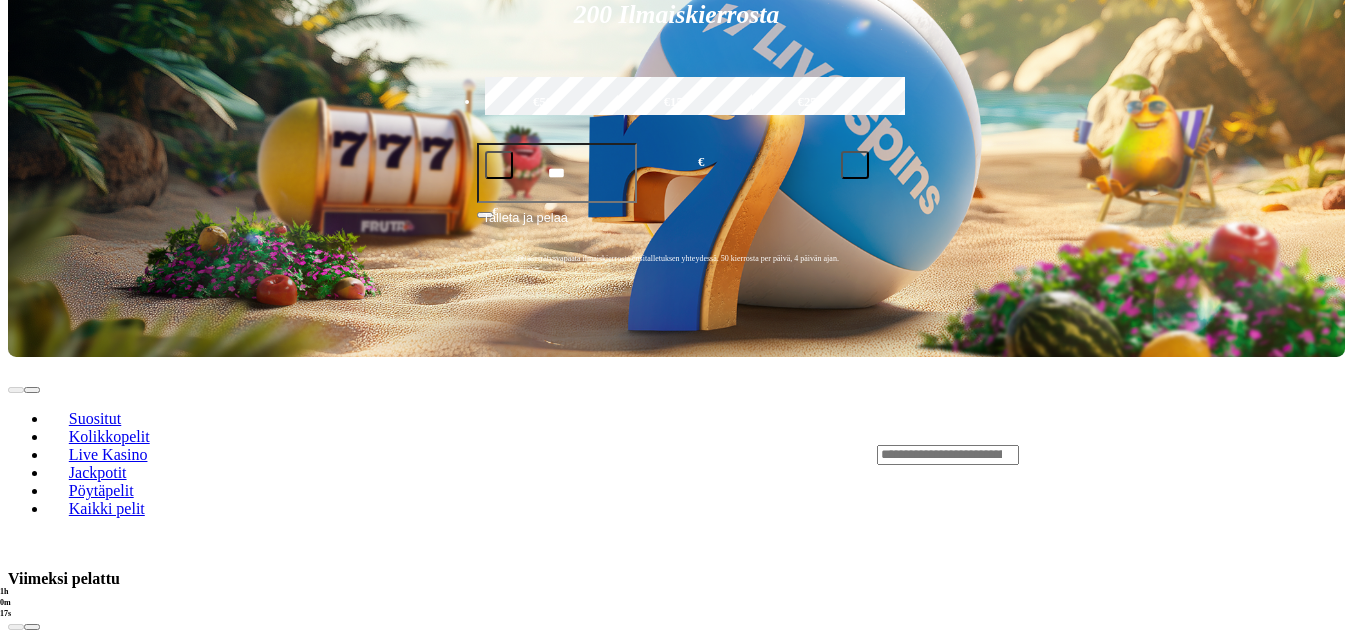 click at bounding box center [32, 627] 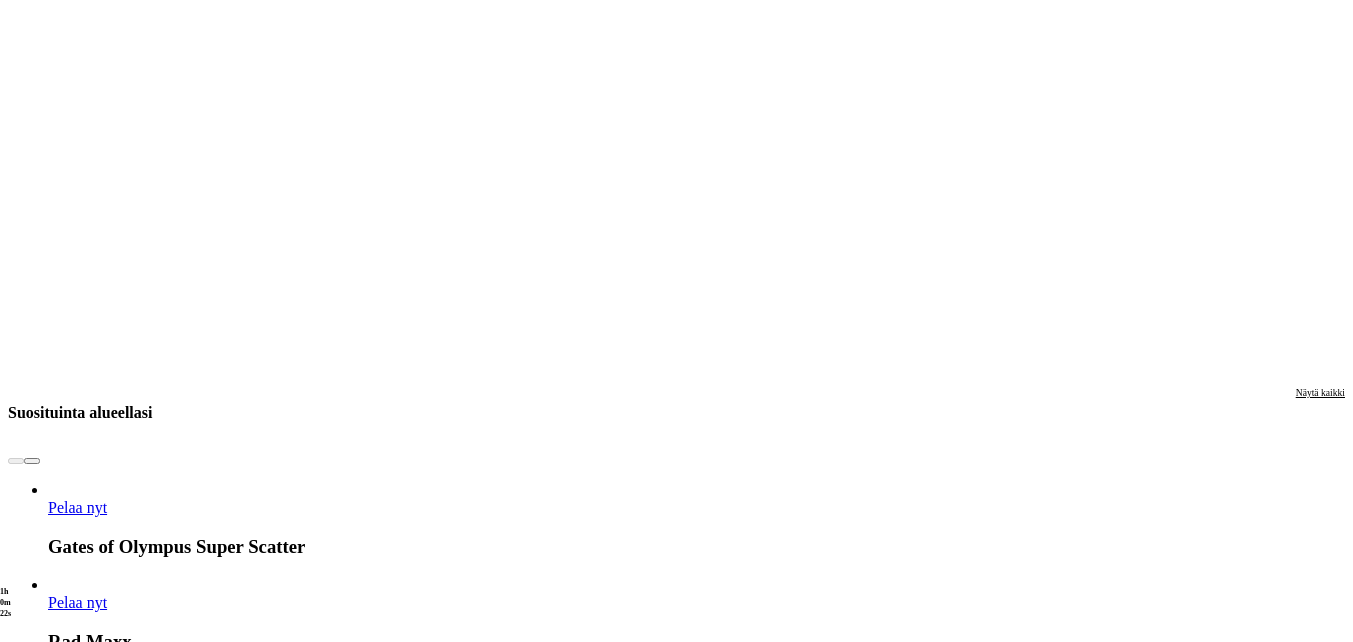 scroll, scrollTop: 1800, scrollLeft: 0, axis: vertical 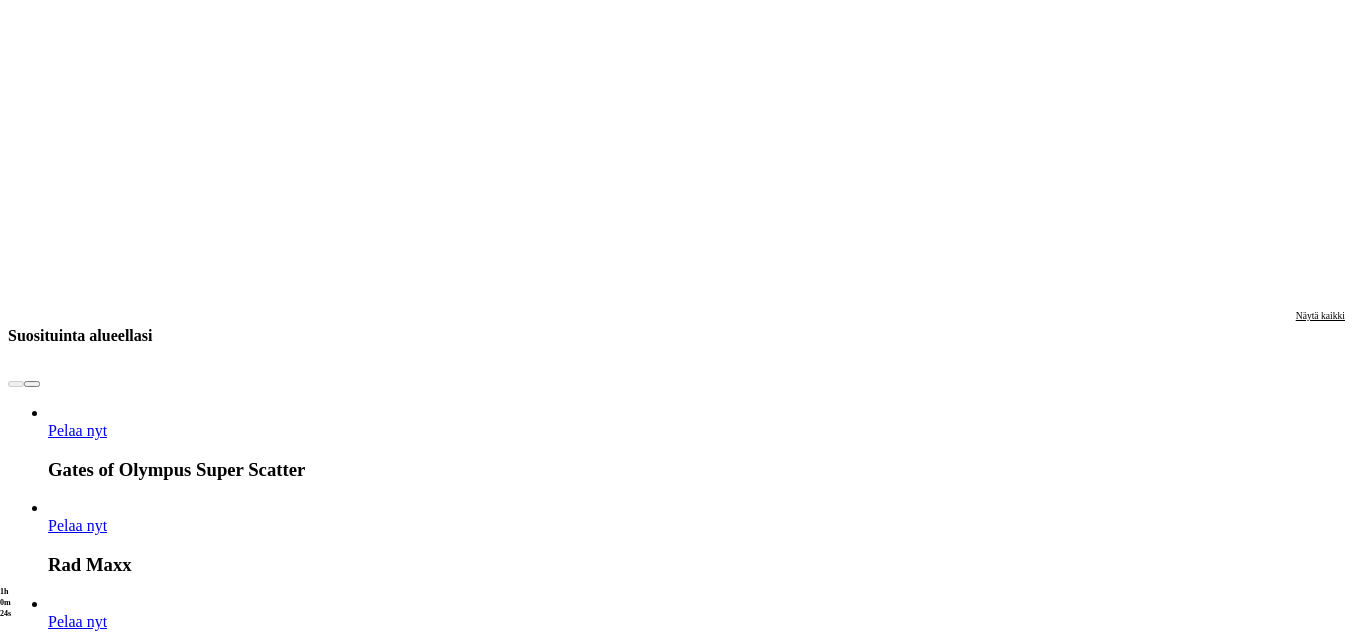 click on "Näytä kaikki" at bounding box center [1320, 15886] 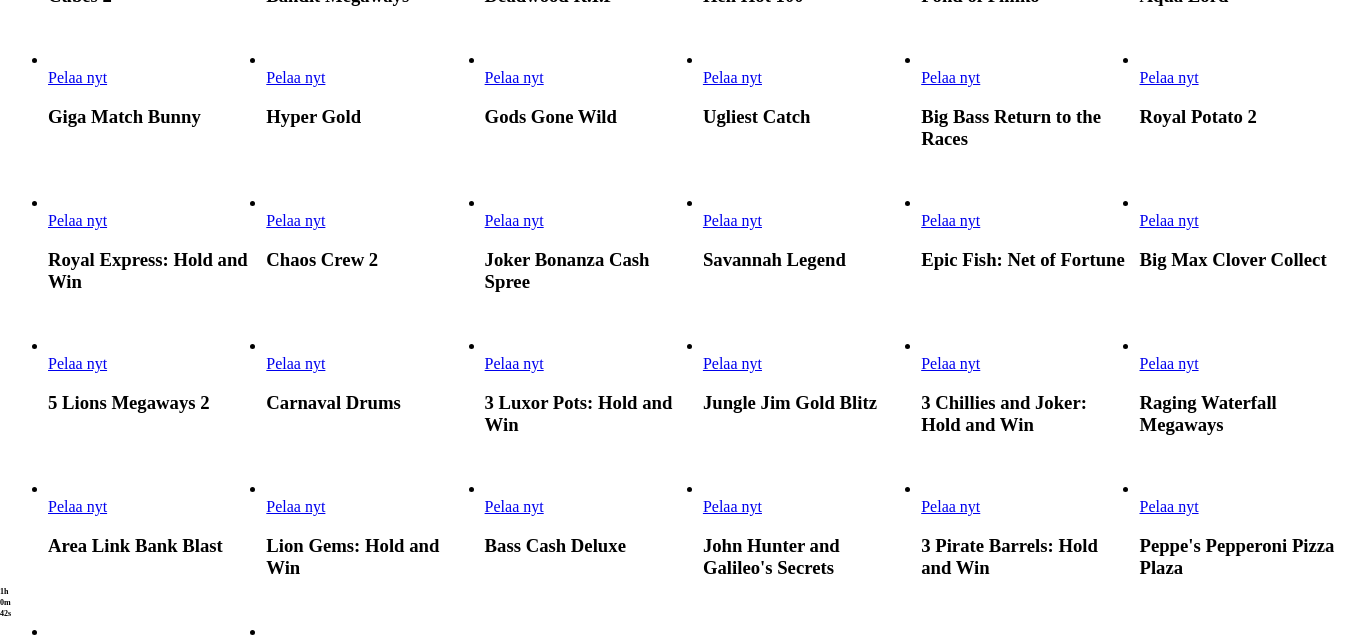 scroll, scrollTop: 1200, scrollLeft: 0, axis: vertical 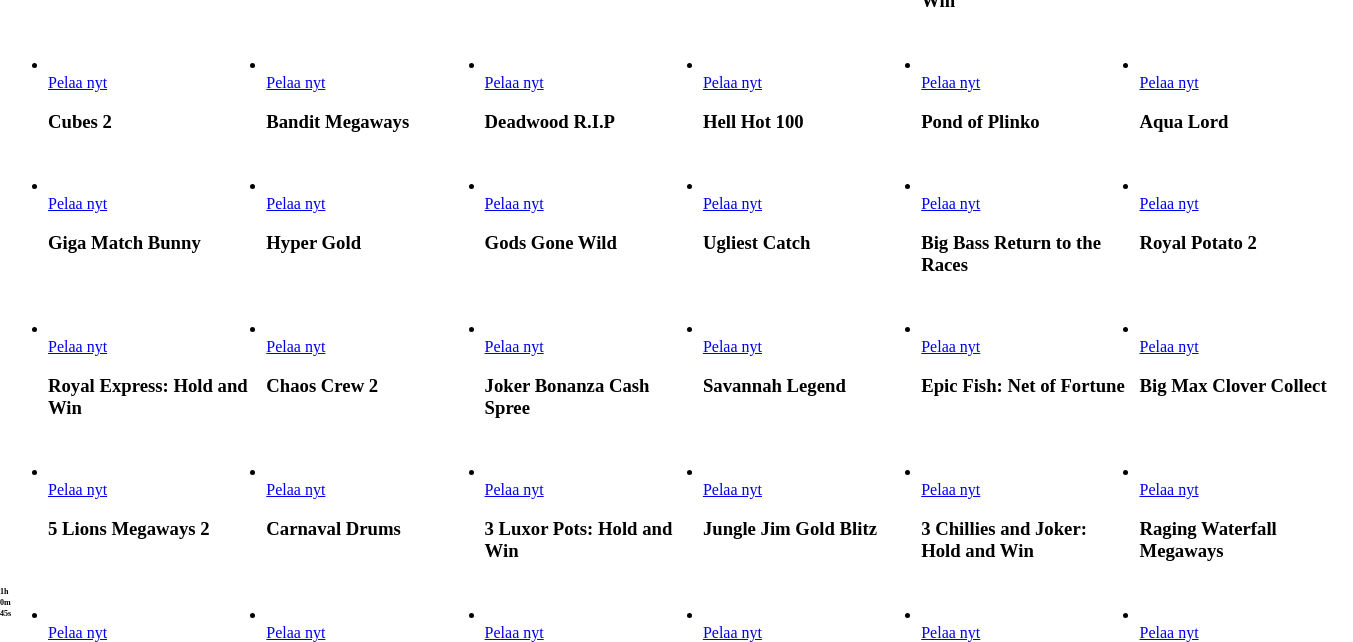 click on "Pelaa nyt" at bounding box center [295, -61] 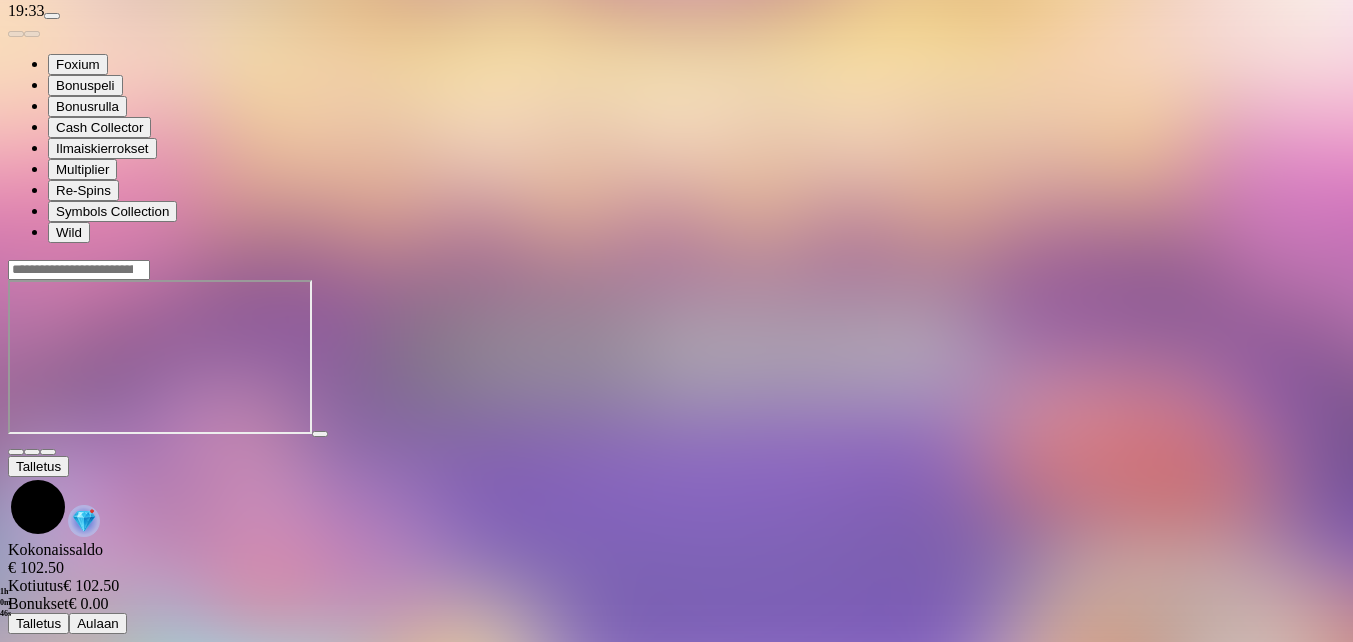 scroll, scrollTop: 0, scrollLeft: 0, axis: both 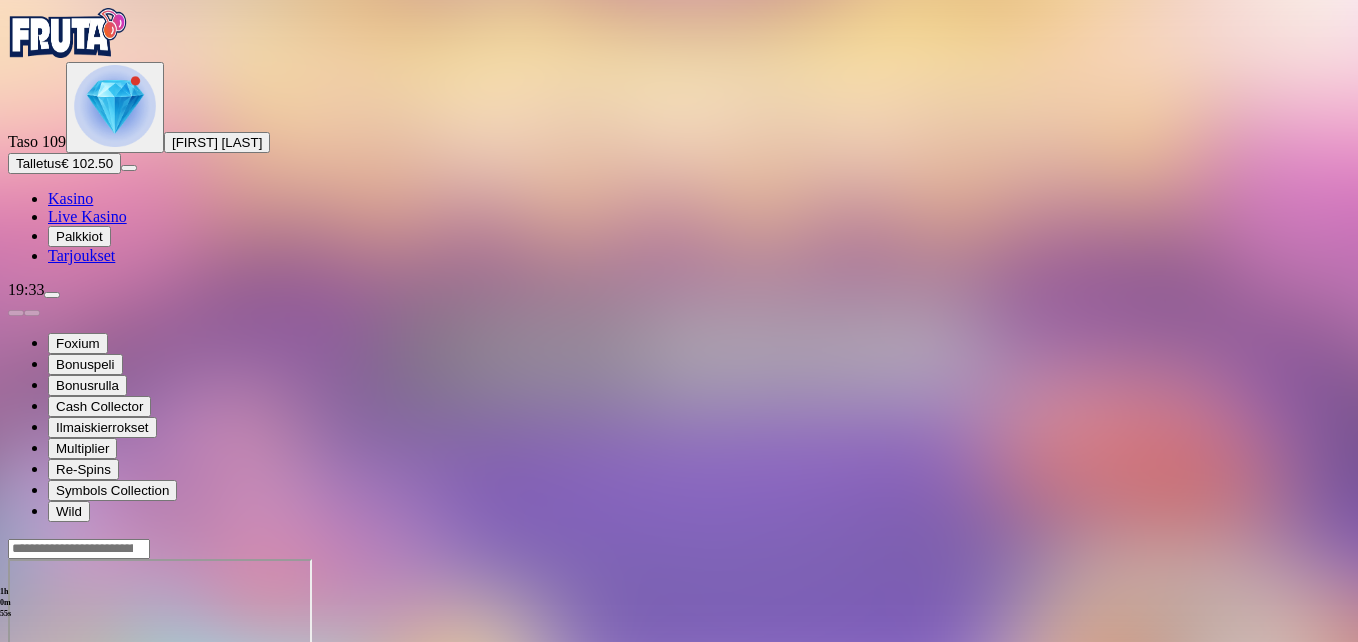 click at bounding box center (48, 731) 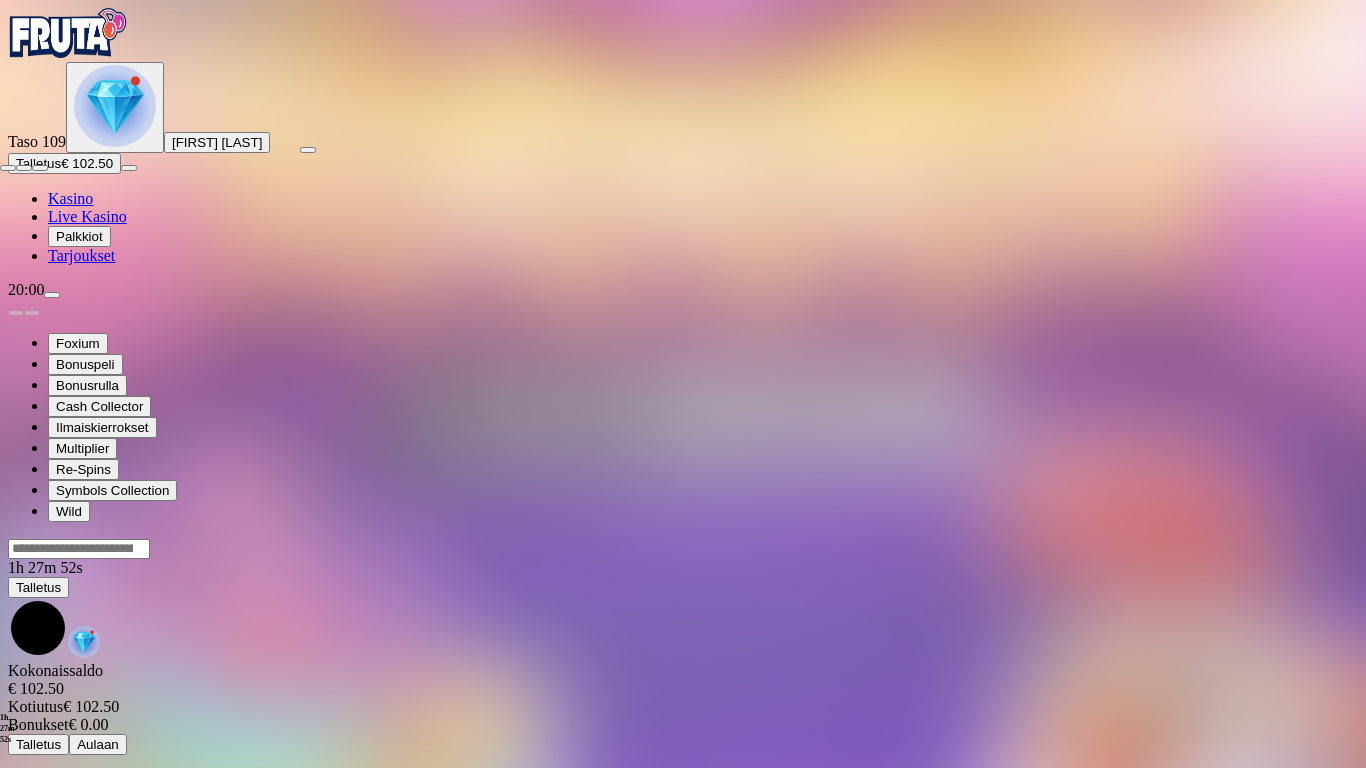 click at bounding box center [8, 168] 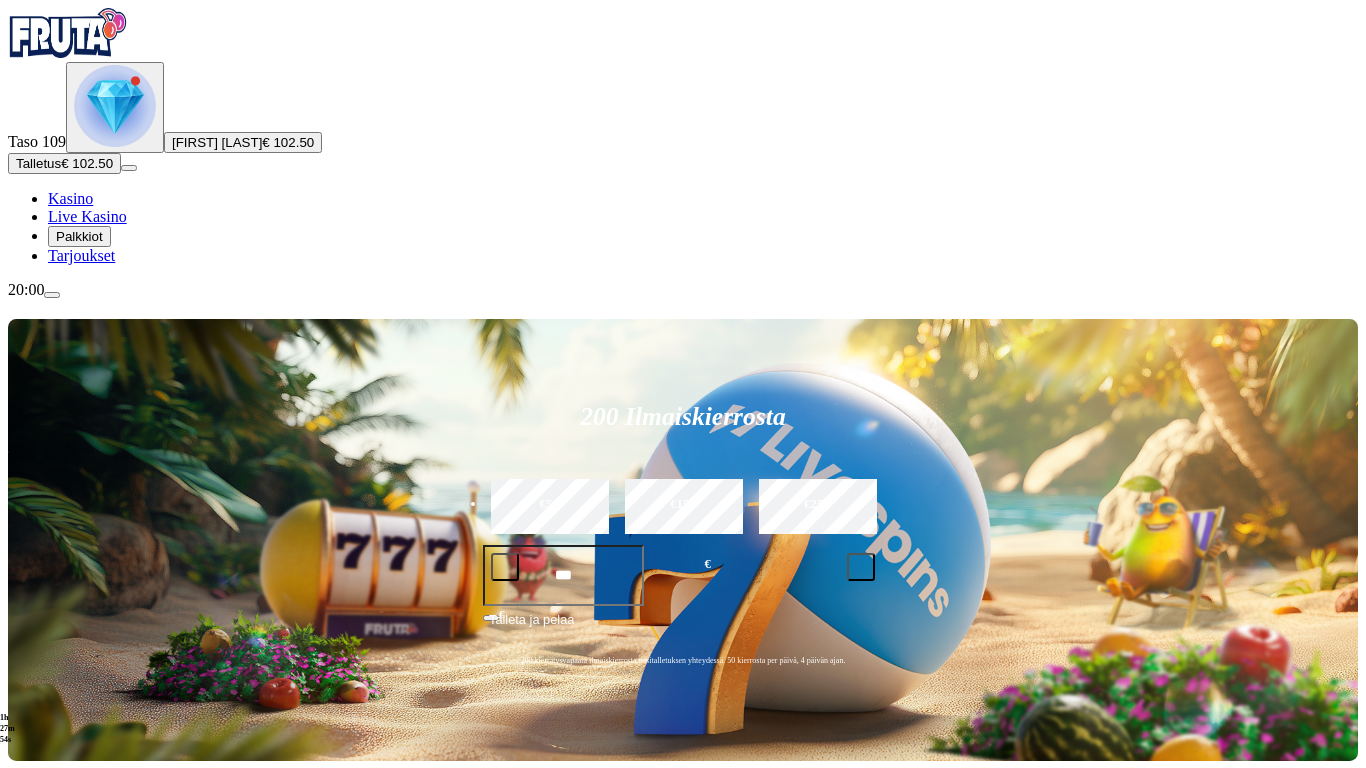 drag, startPoint x: 1343, startPoint y: 14, endPoint x: 1338, endPoint y: -60, distance: 74.168724 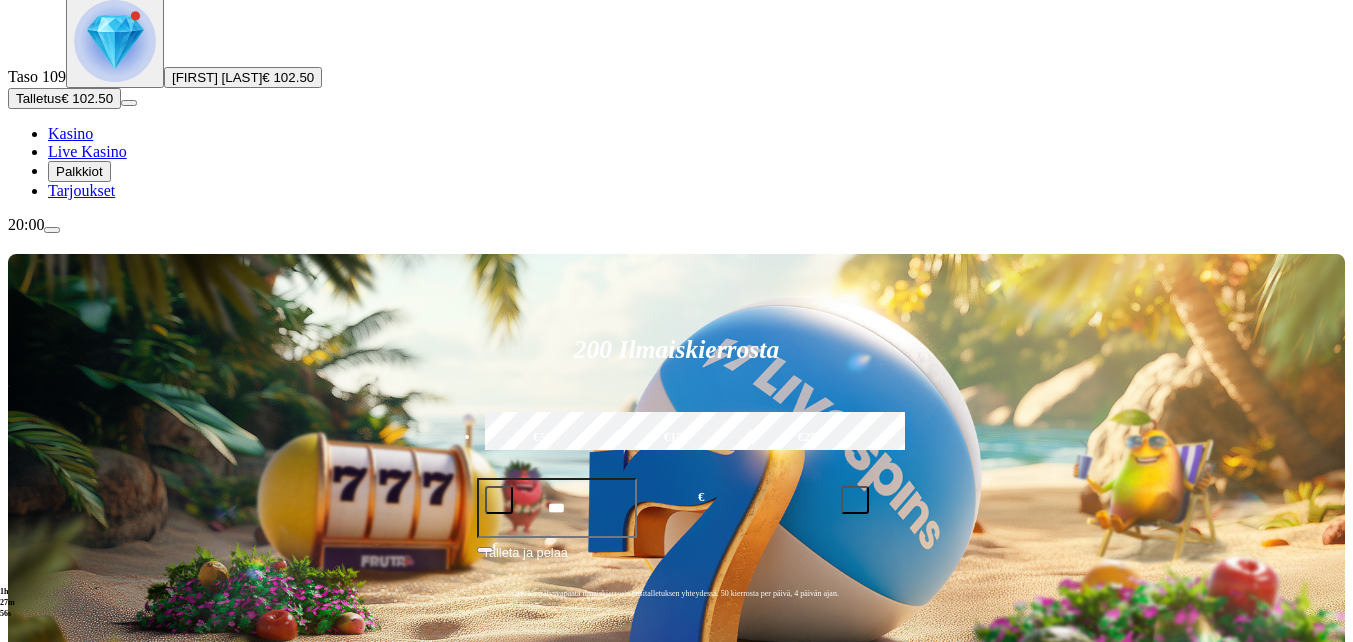 scroll, scrollTop: 100, scrollLeft: 0, axis: vertical 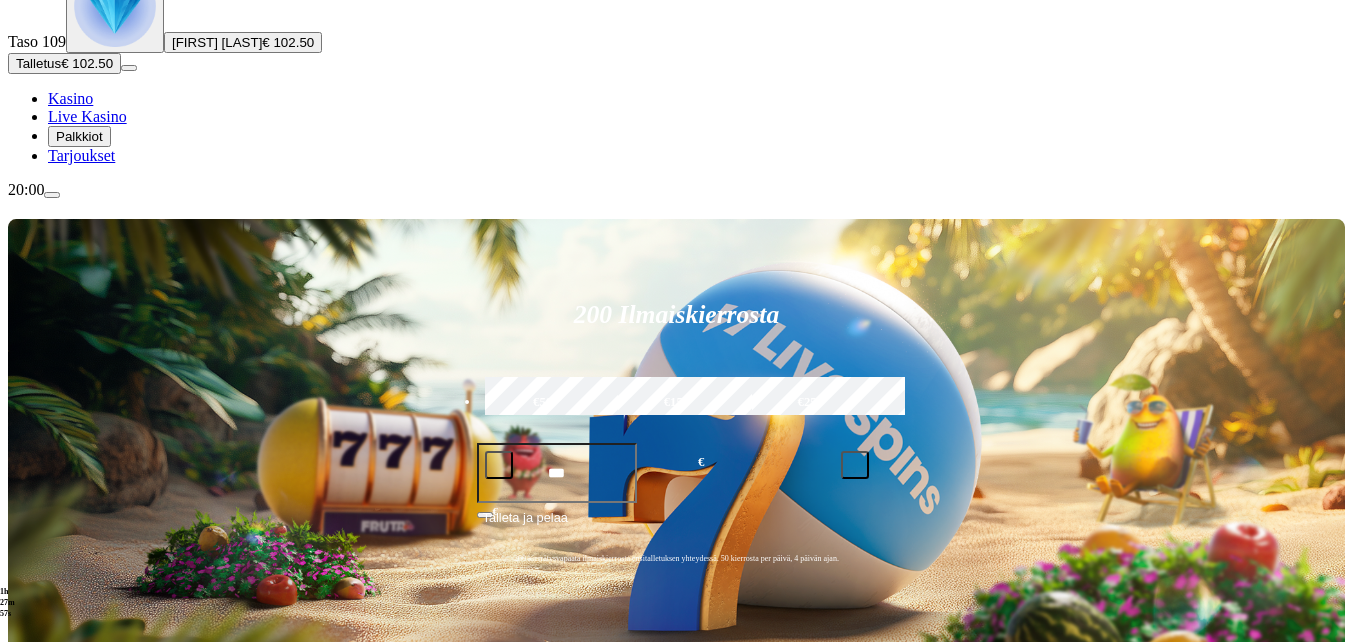 click at bounding box center (32, 927) 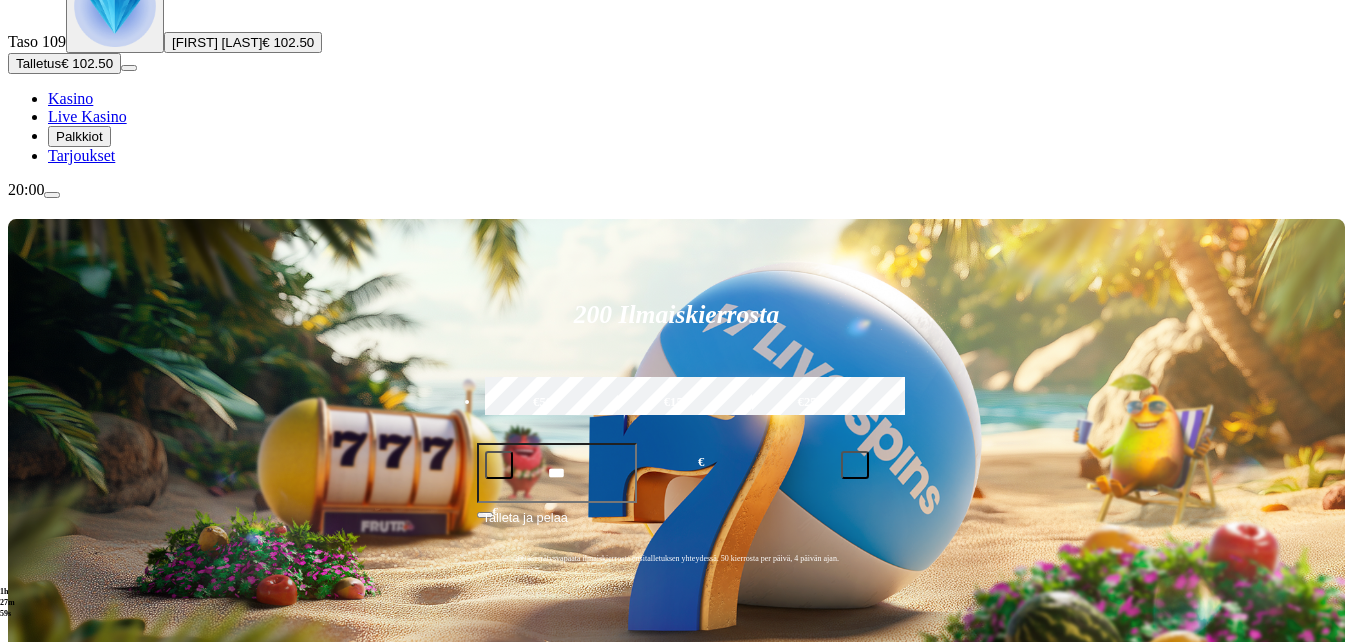 click on "Pelaa nyt" at bounding box center (-752, 1927) 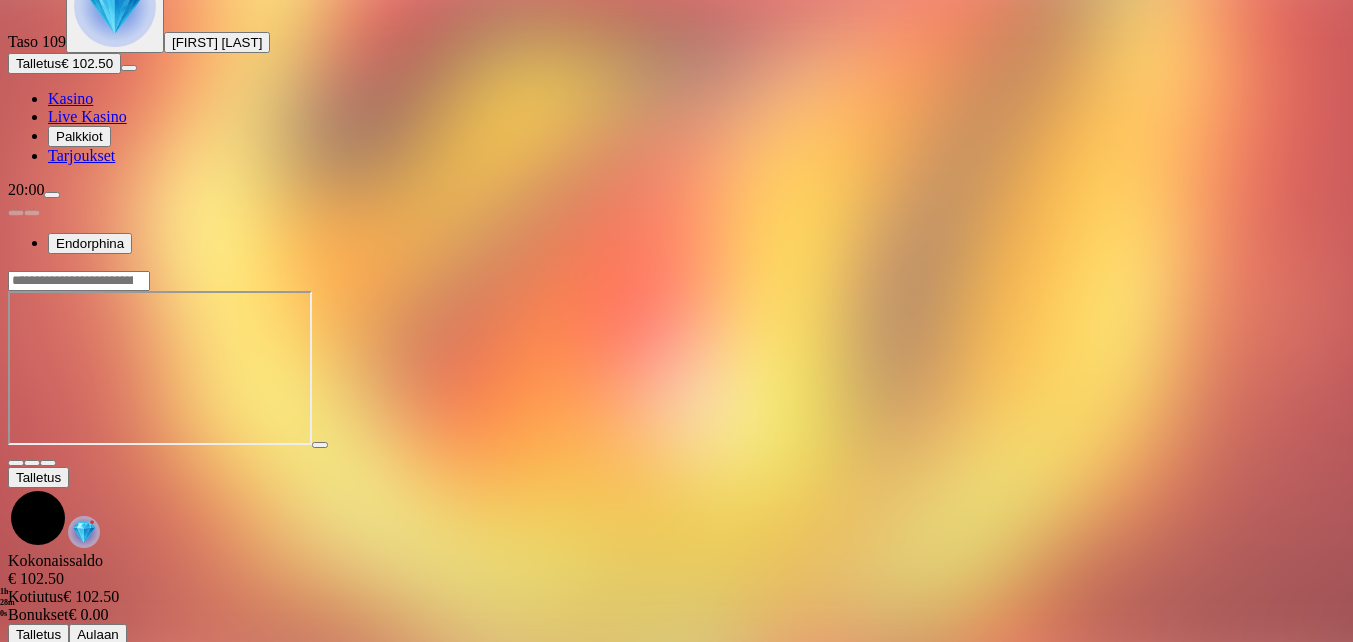 scroll, scrollTop: 0, scrollLeft: 0, axis: both 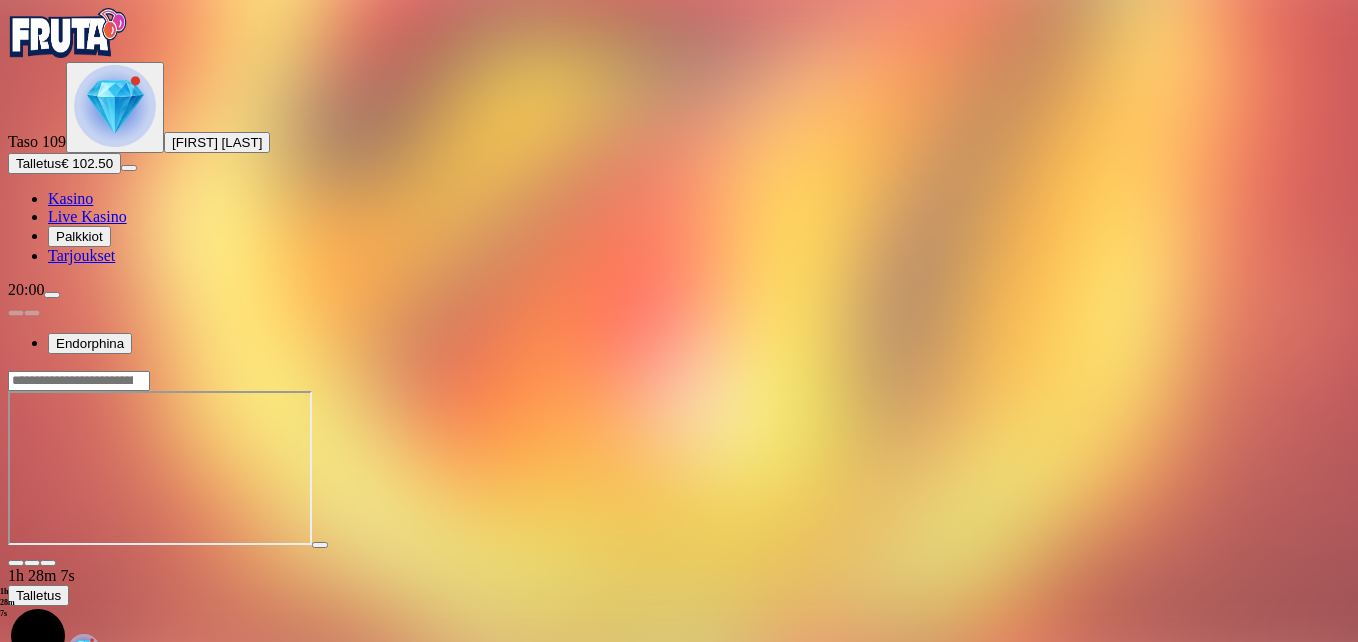 click at bounding box center (48, 563) 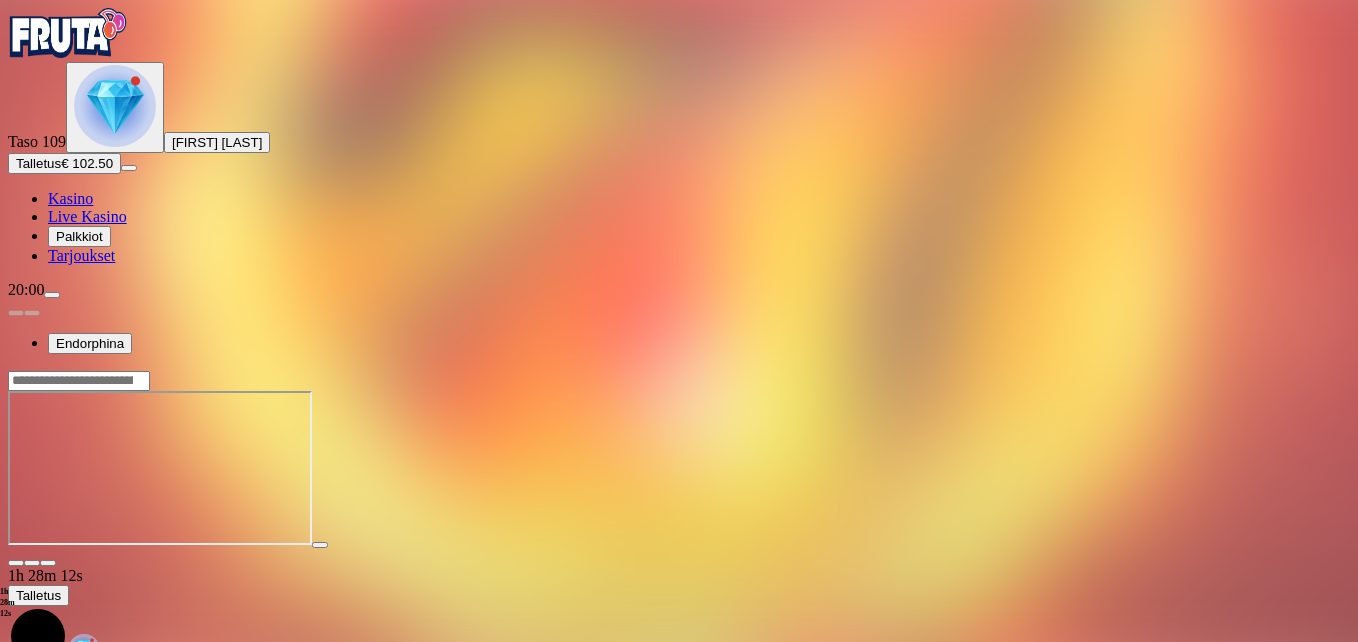 click at bounding box center (16, 563) 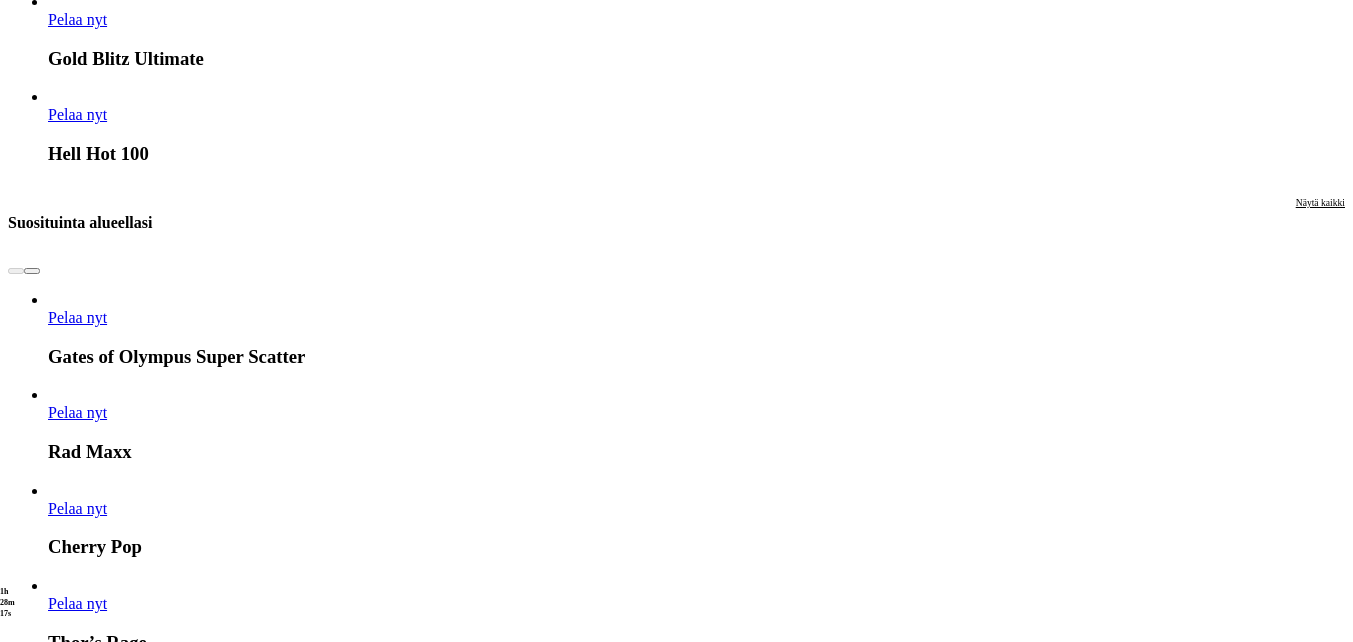 scroll, scrollTop: 2000, scrollLeft: 0, axis: vertical 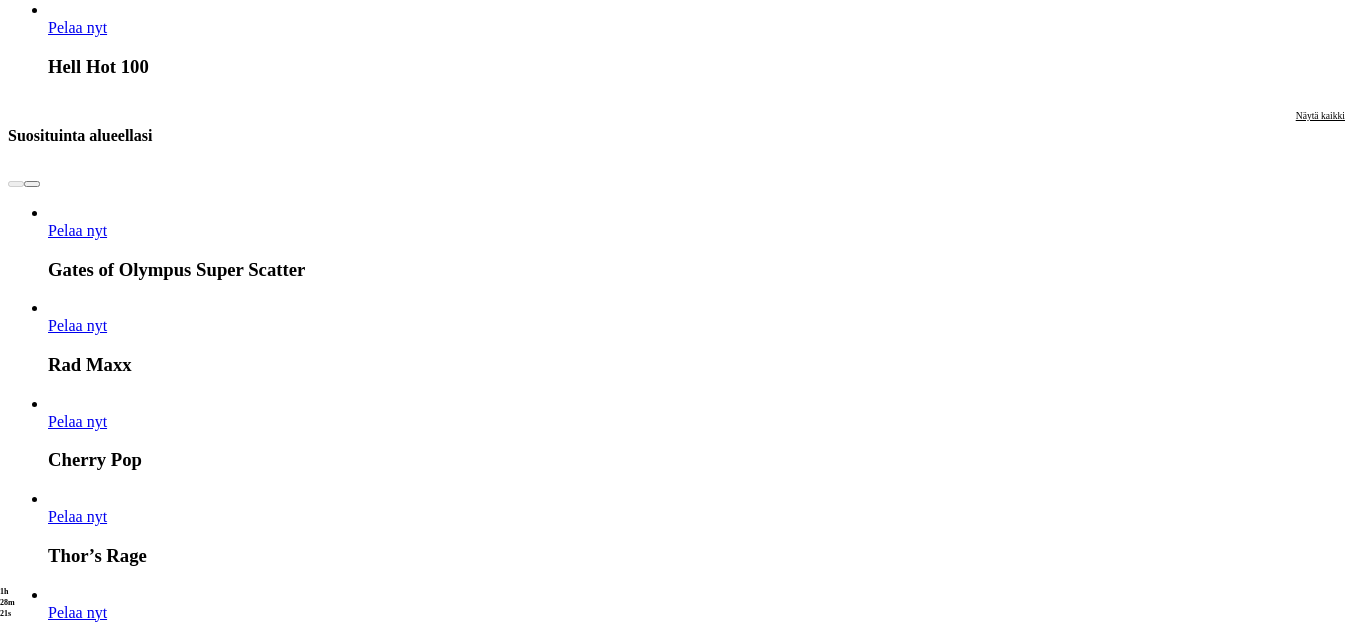 click on "Näytä kaikki" at bounding box center (1320, 15686) 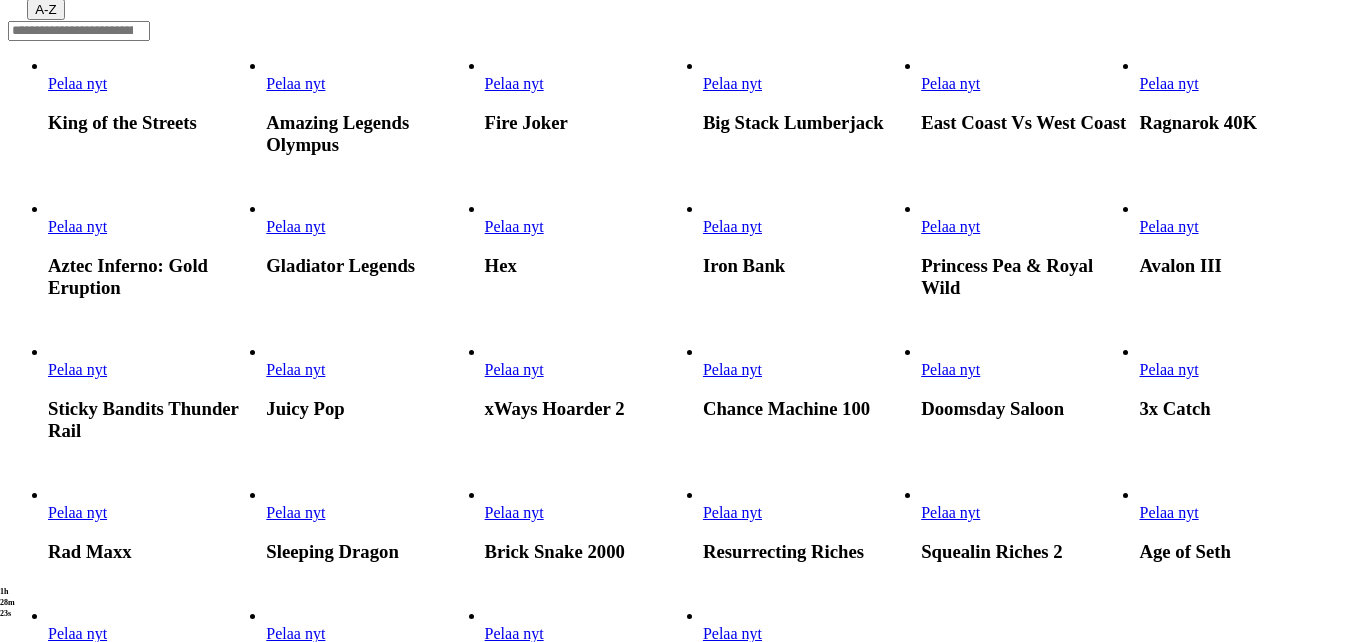 scroll, scrollTop: 500, scrollLeft: 0, axis: vertical 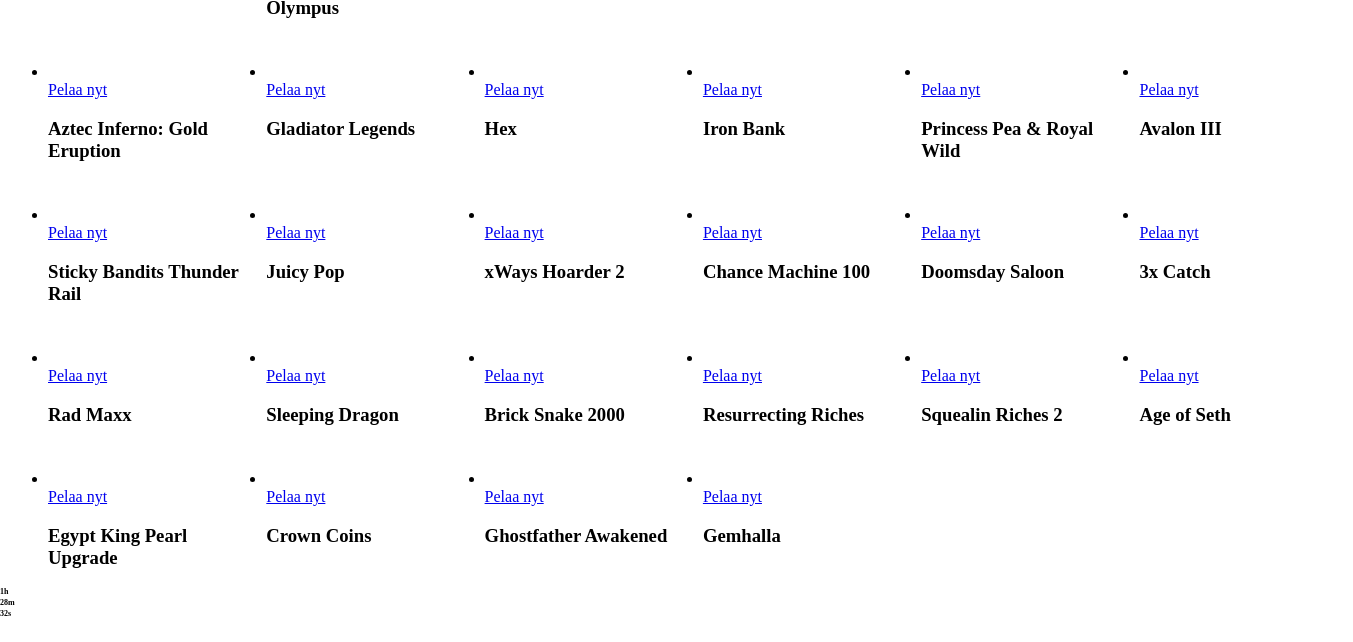 click on "Pelaa nyt" at bounding box center (950, 375) 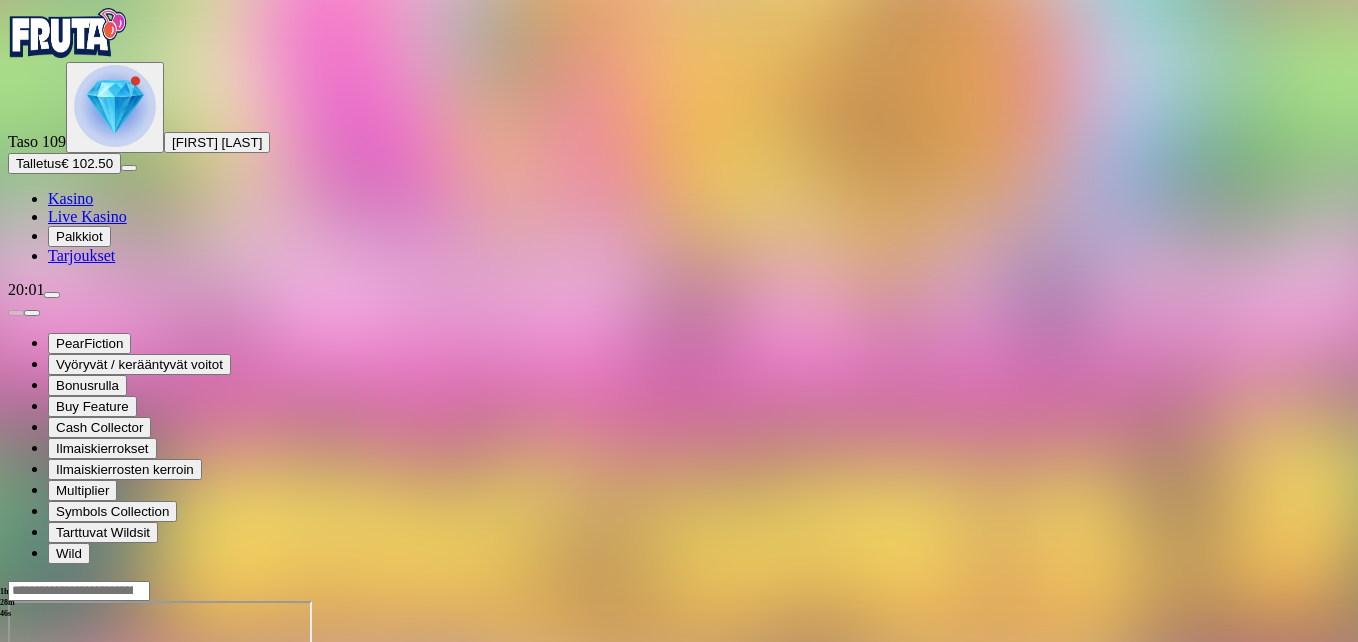 click at bounding box center (16, 773) 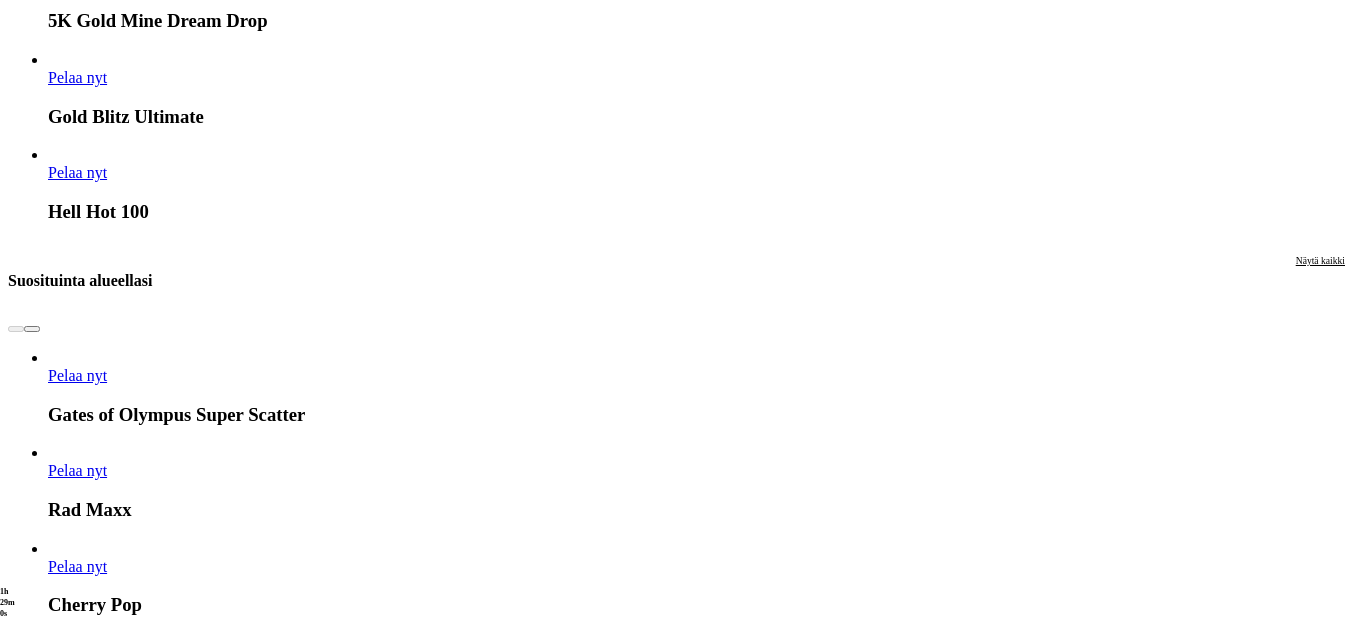 scroll, scrollTop: 1900, scrollLeft: 0, axis: vertical 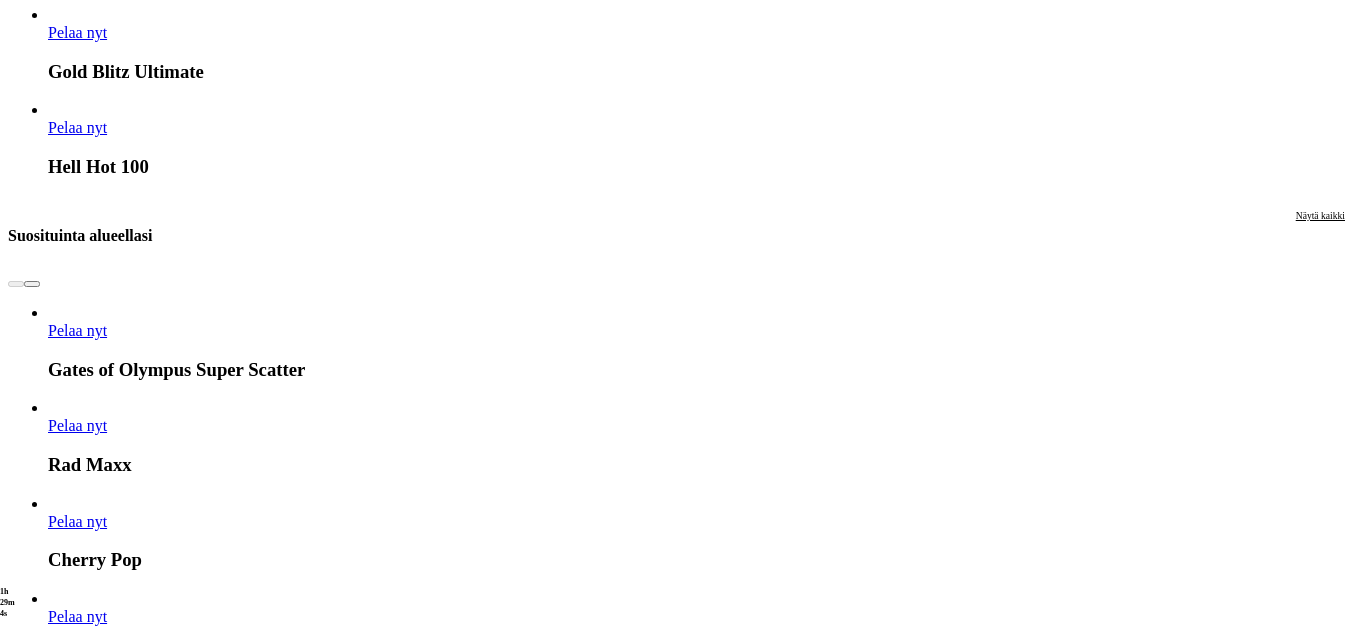 click on "Näytä kaikki" at bounding box center (1320, 15786) 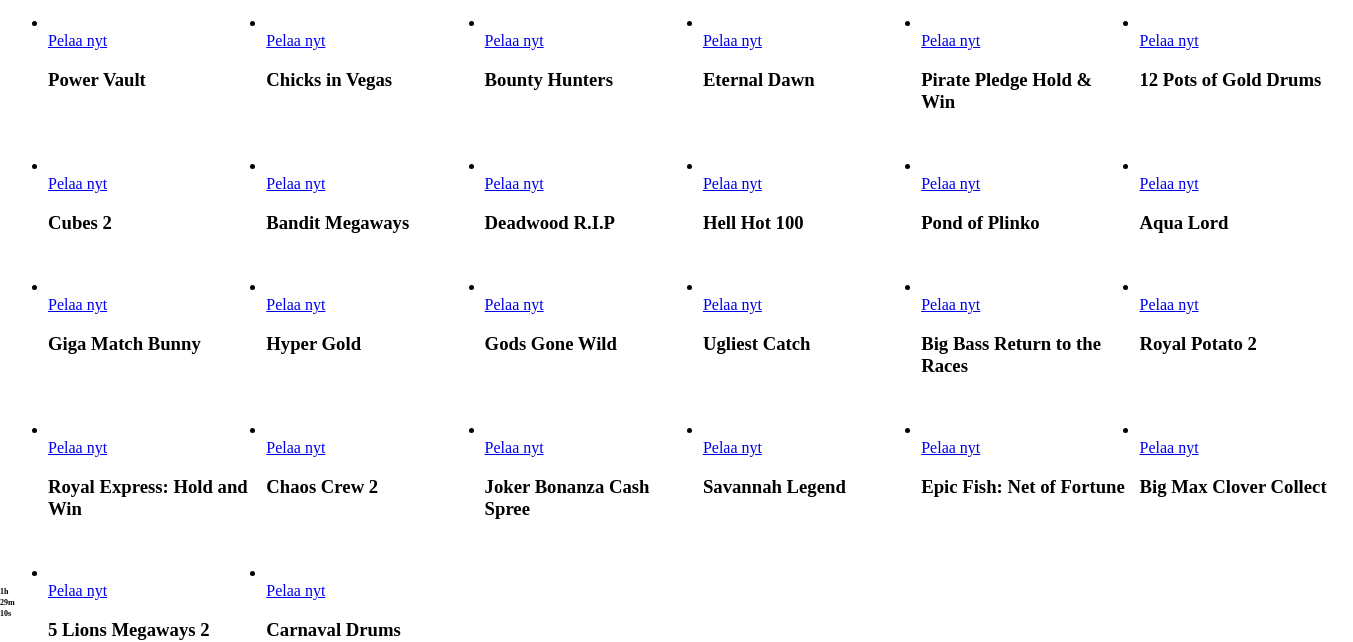 scroll, scrollTop: 1100, scrollLeft: 0, axis: vertical 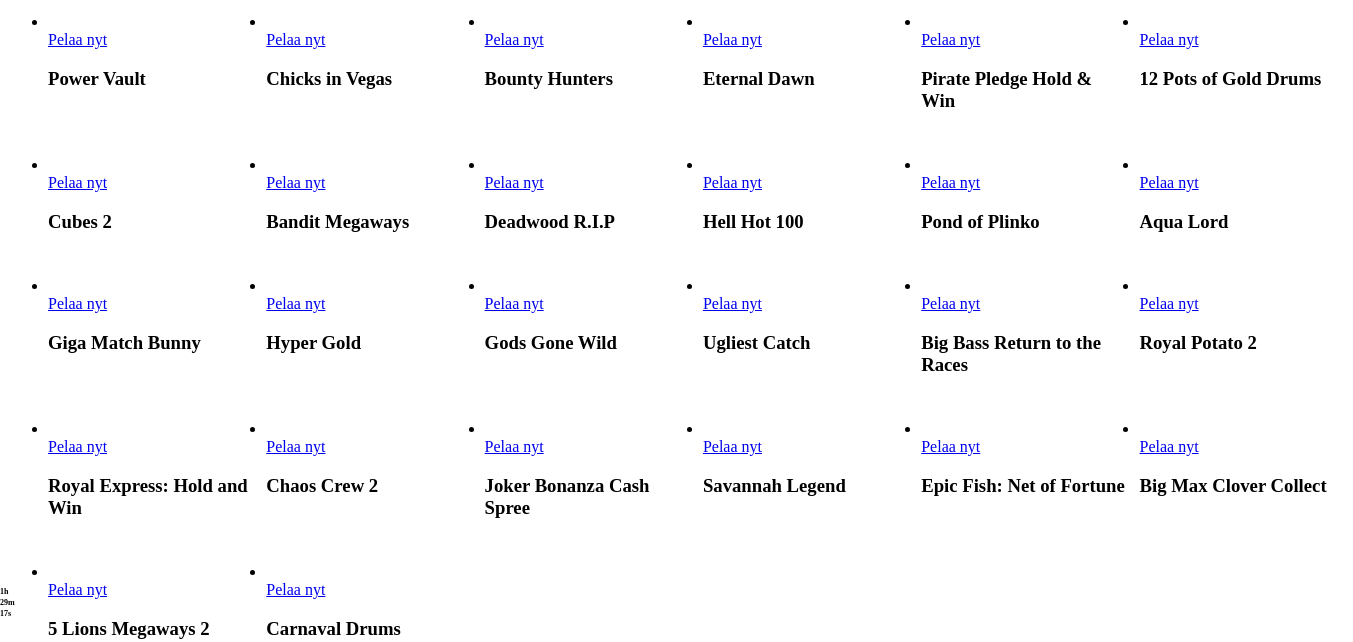 click on "Pelaa nyt" at bounding box center (514, 39) 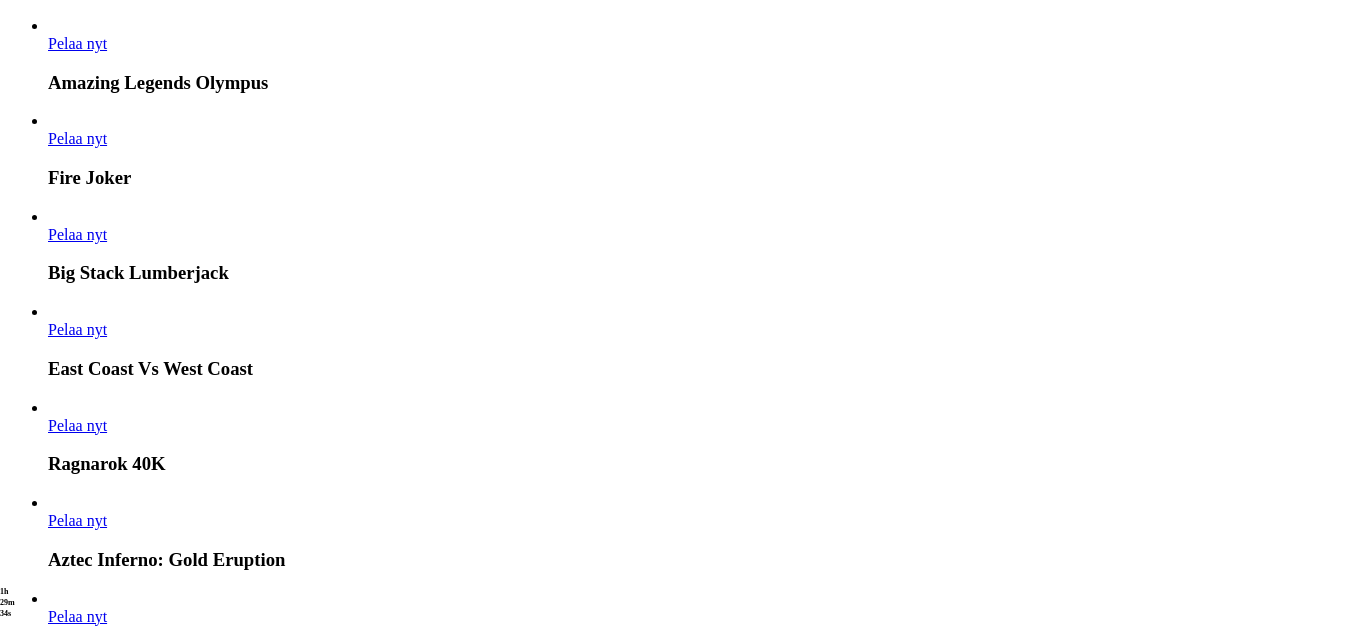 scroll, scrollTop: 682, scrollLeft: 0, axis: vertical 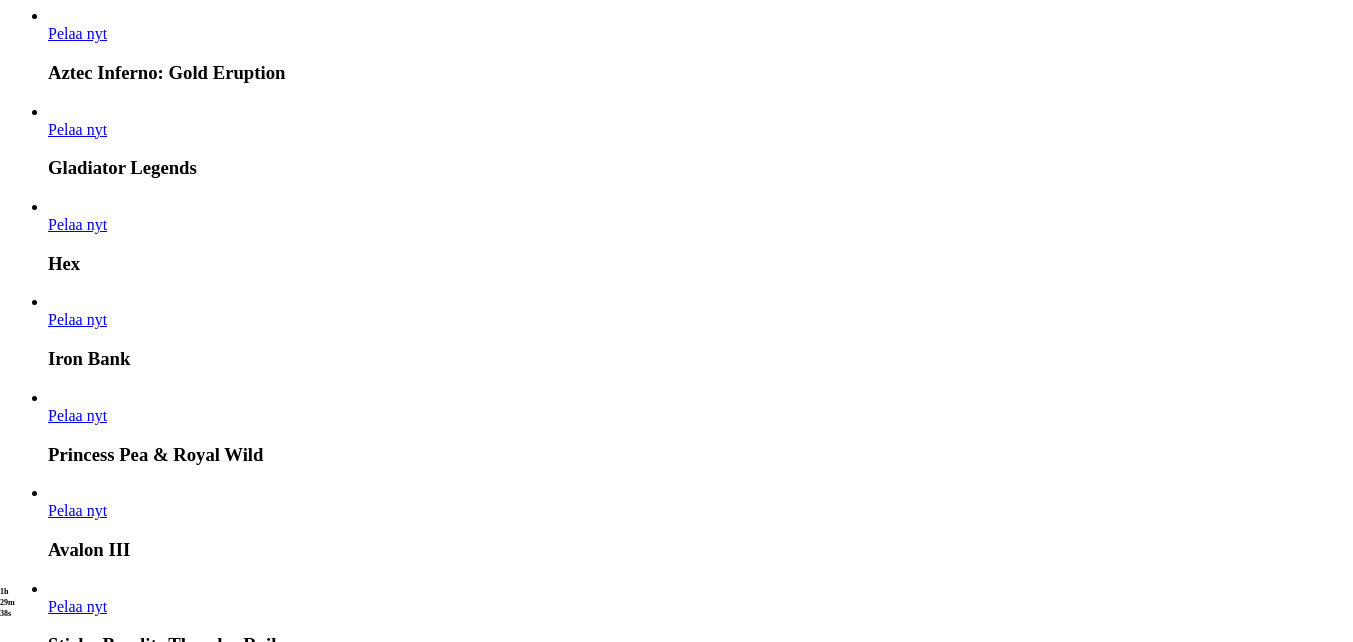 click on "Pelaa nyt" at bounding box center [77, 2514] 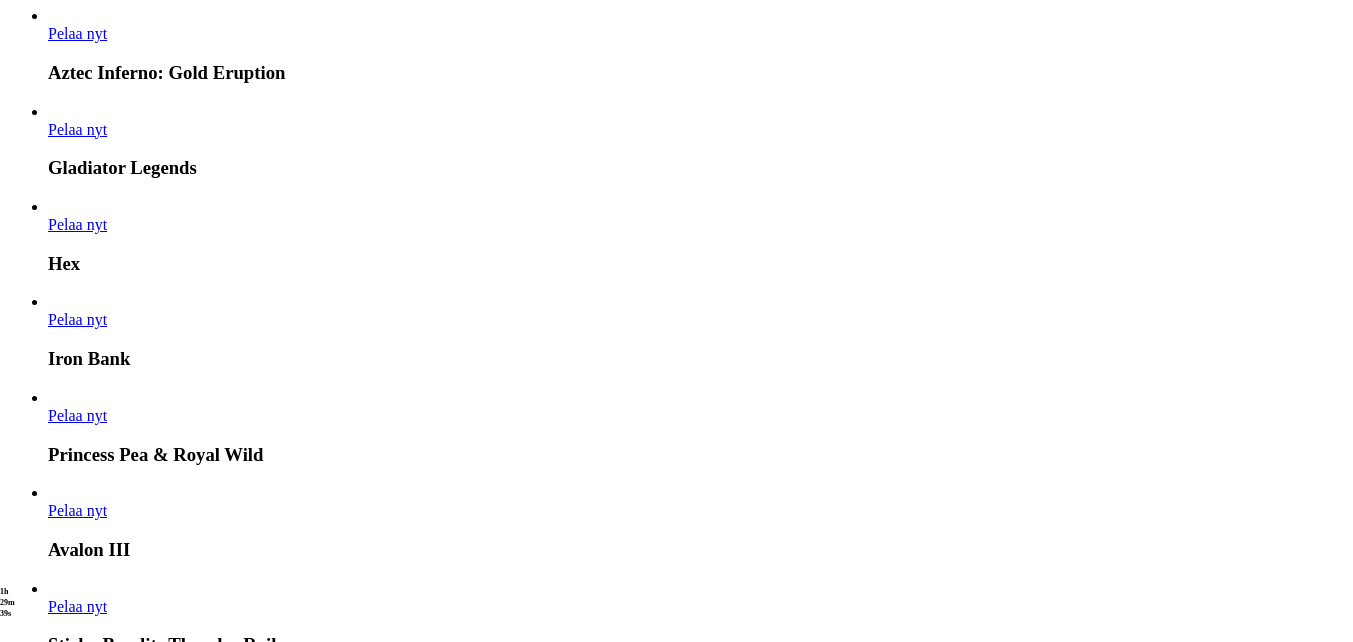 scroll, scrollTop: 0, scrollLeft: 0, axis: both 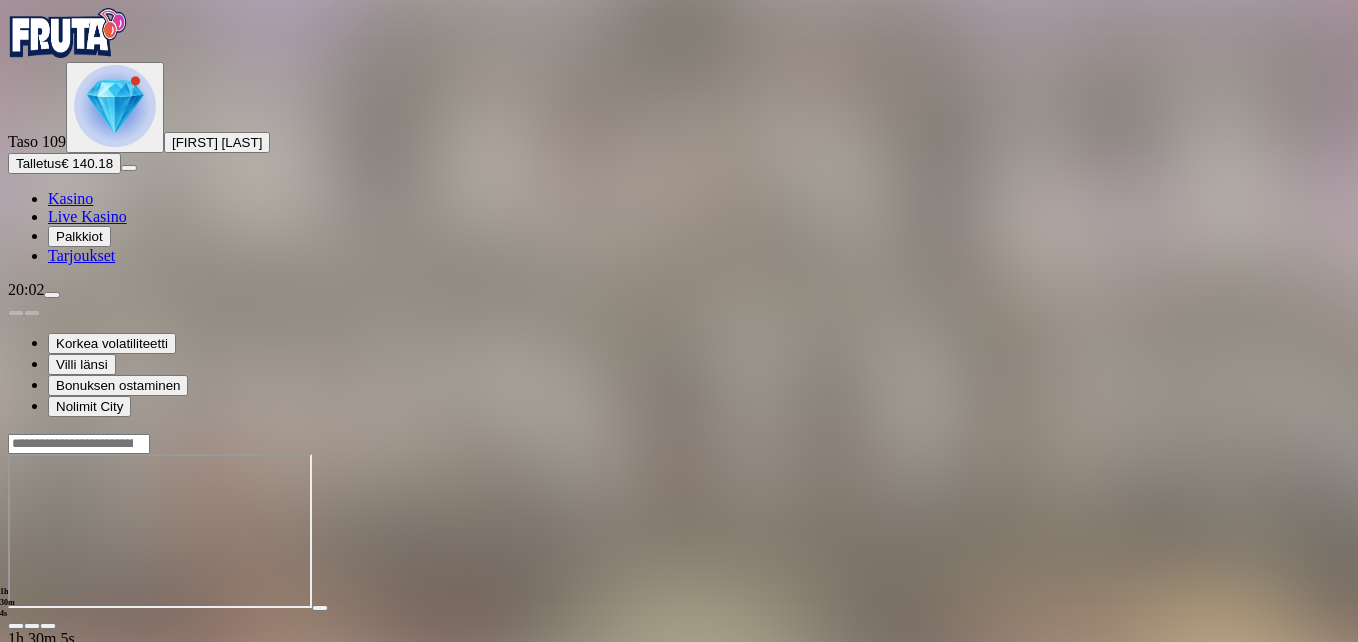 click at bounding box center [48, 626] 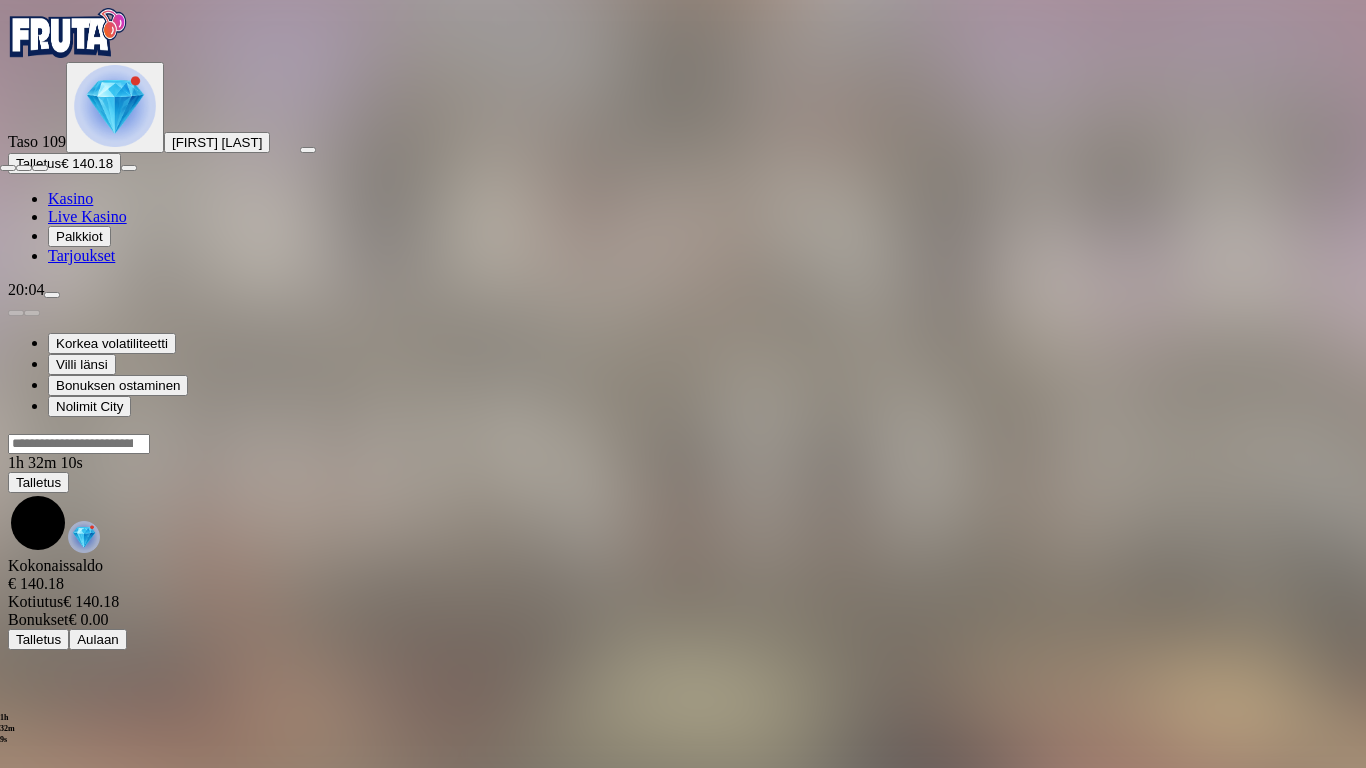click at bounding box center [8, 168] 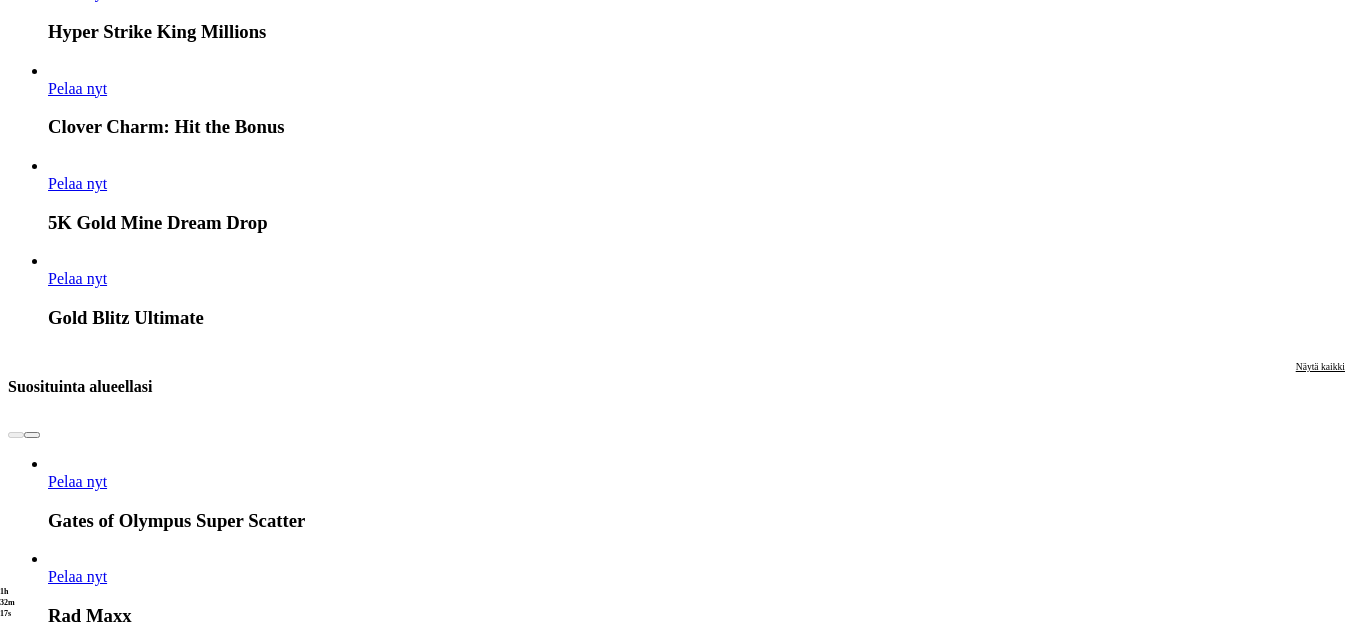 scroll, scrollTop: 1800, scrollLeft: 0, axis: vertical 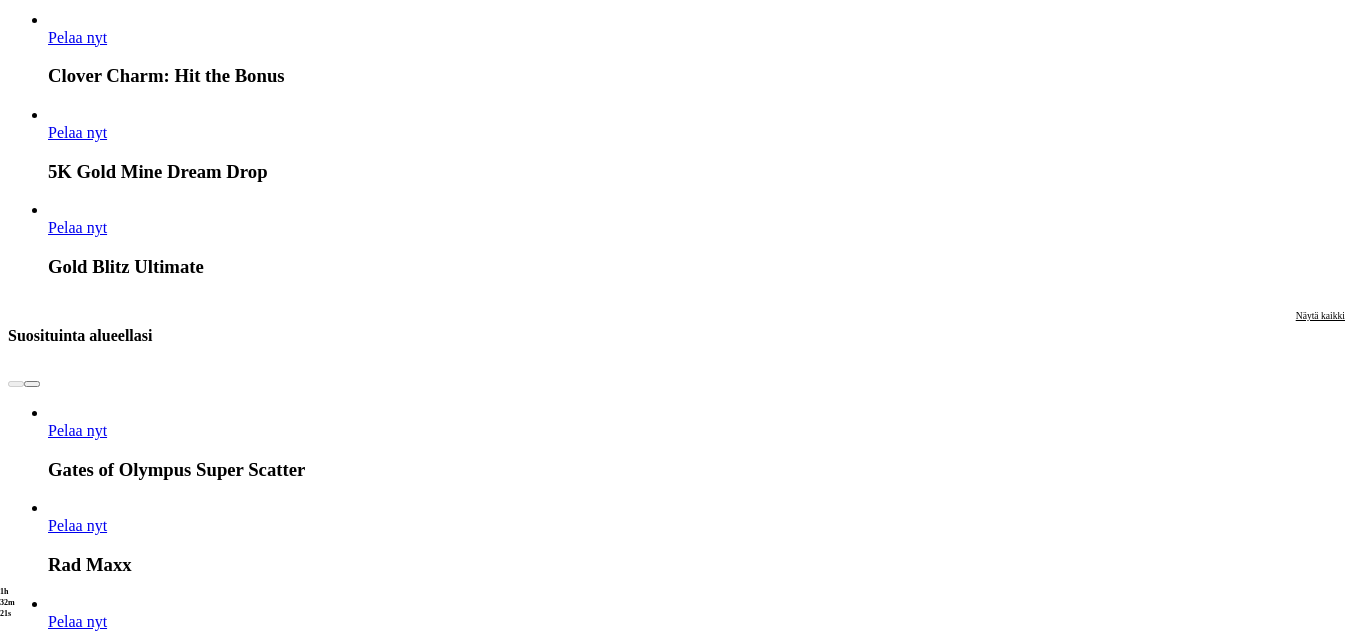 click on "Näytä kaikki" at bounding box center [1320, 15886] 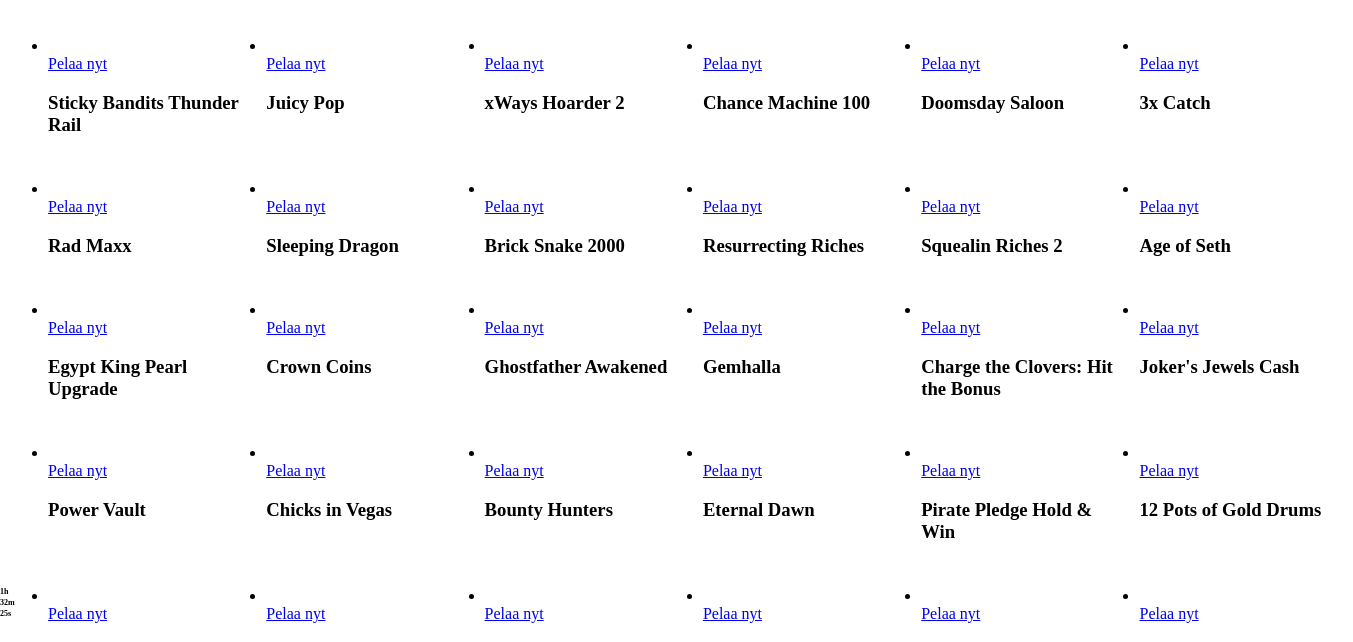 scroll, scrollTop: 1000, scrollLeft: 0, axis: vertical 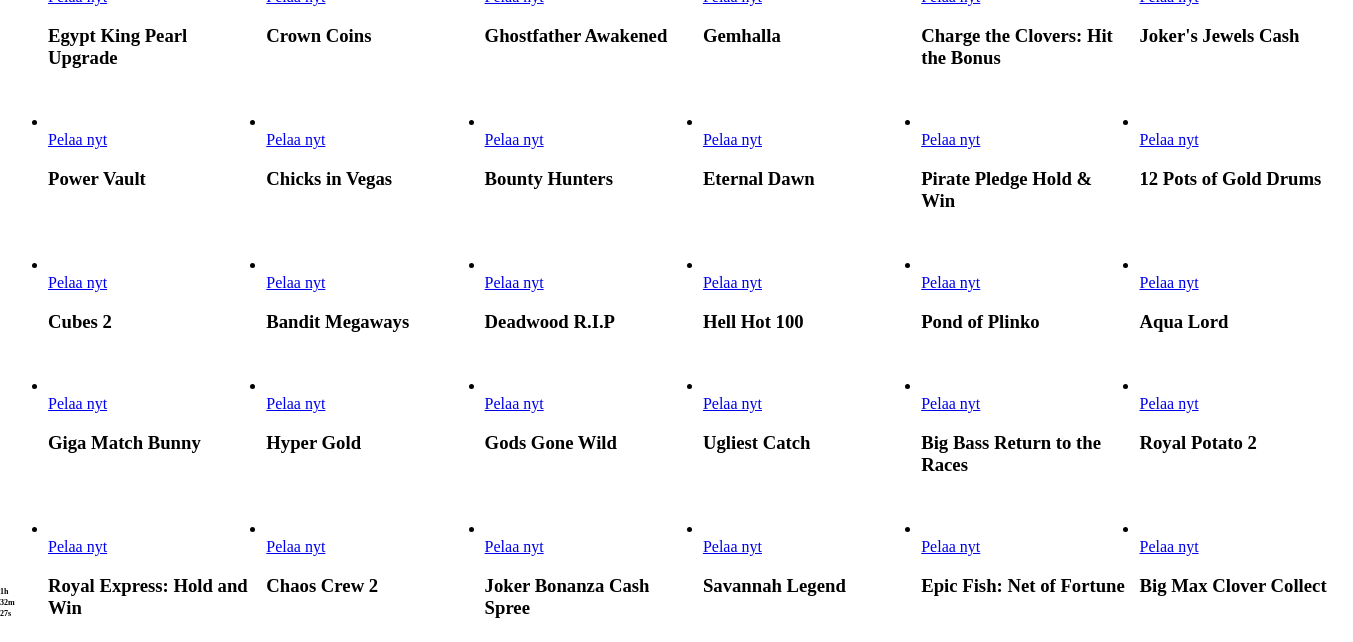 click on "Pelaa nyt" at bounding box center (295, 139) 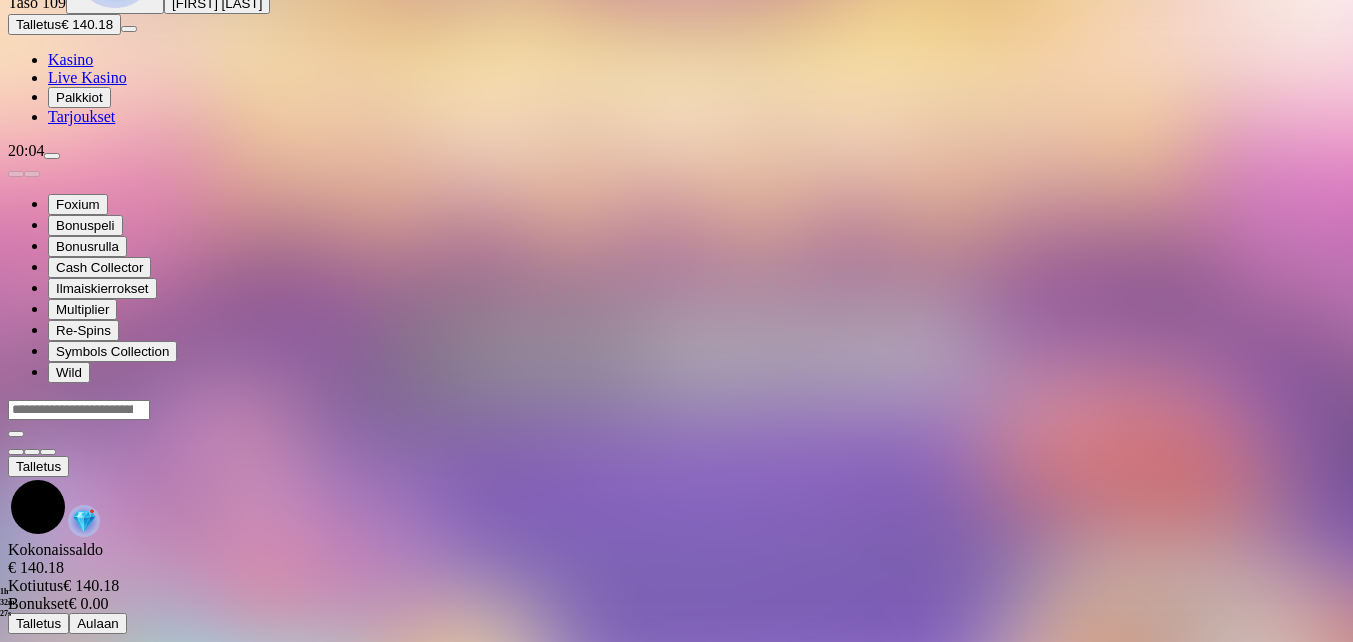 scroll, scrollTop: 0, scrollLeft: 0, axis: both 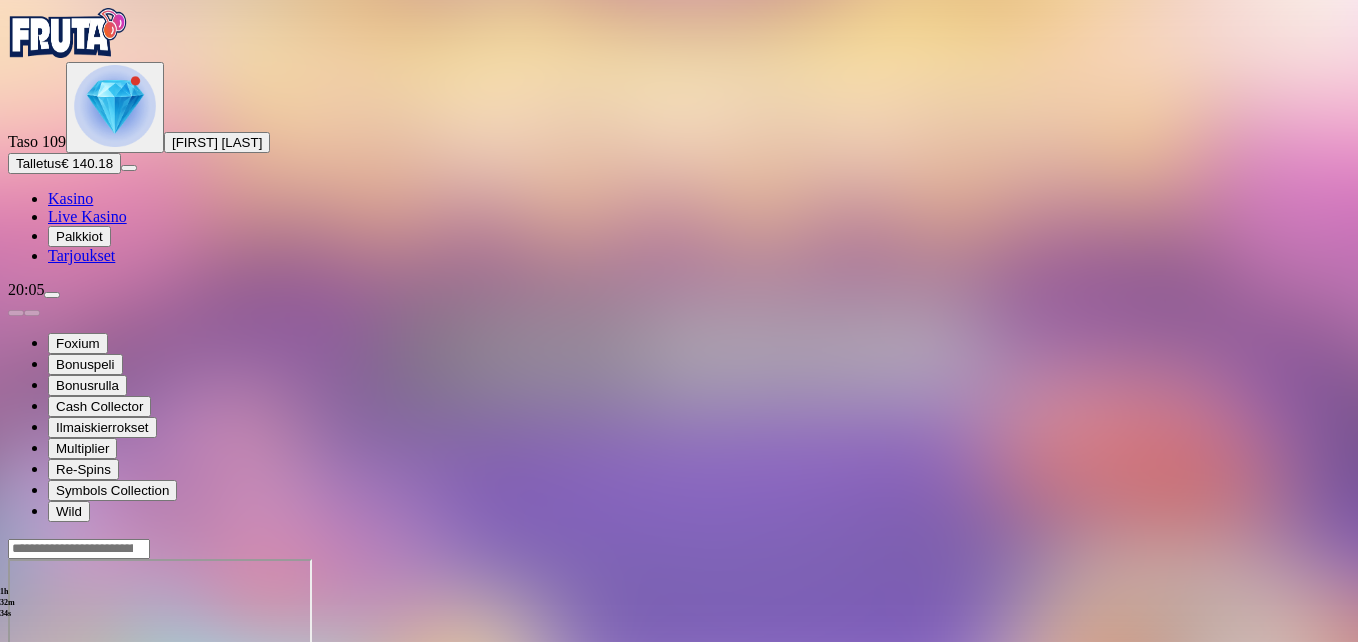 click at bounding box center [48, 731] 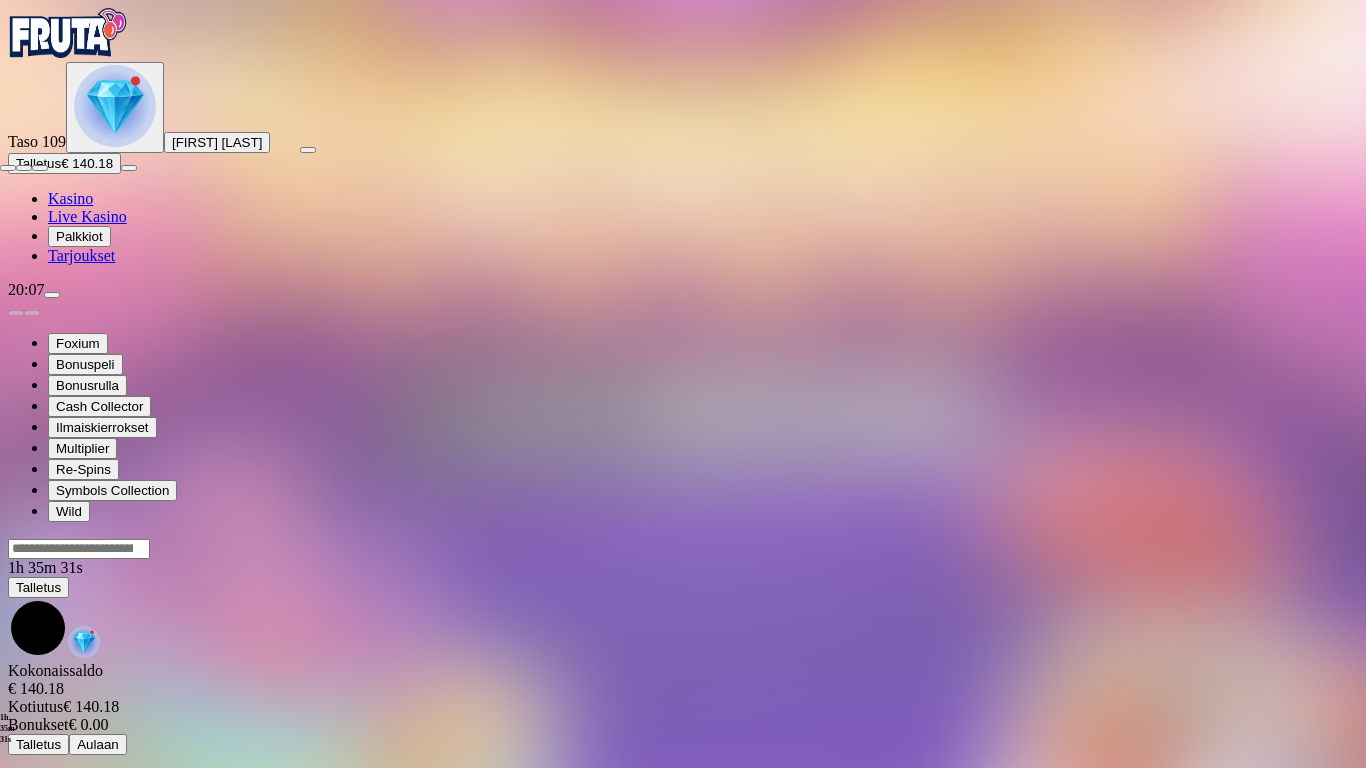 click at bounding box center (8, 168) 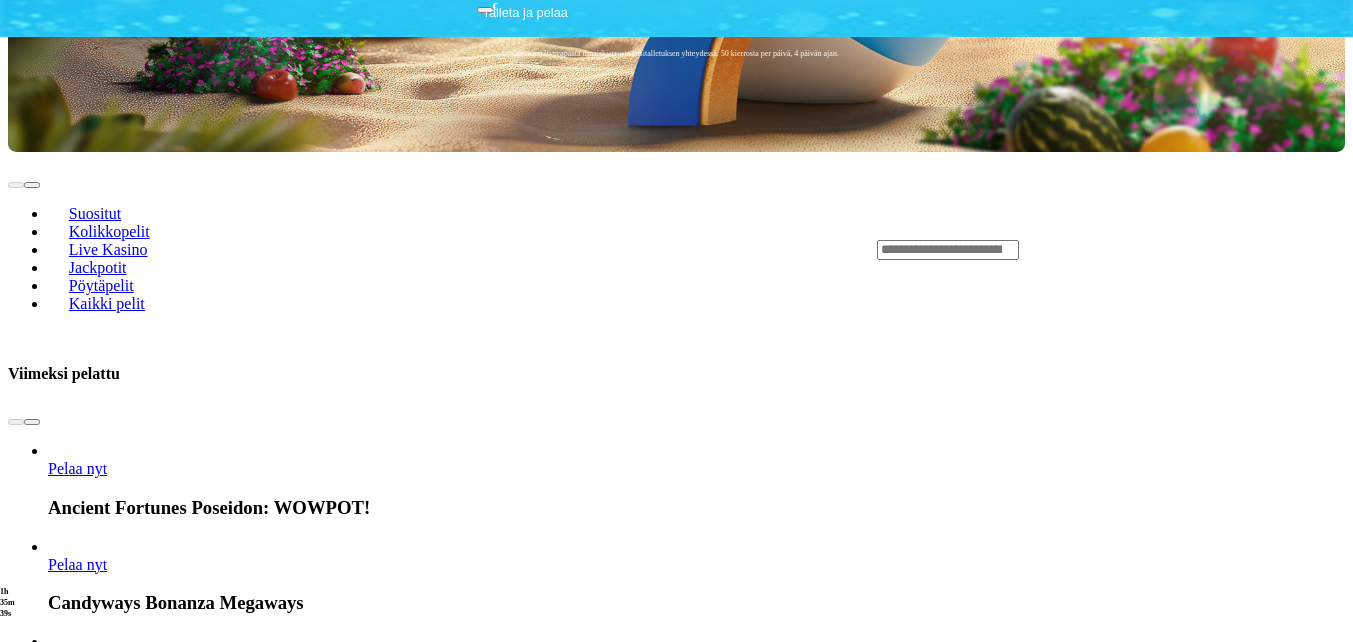 scroll, scrollTop: 700, scrollLeft: 0, axis: vertical 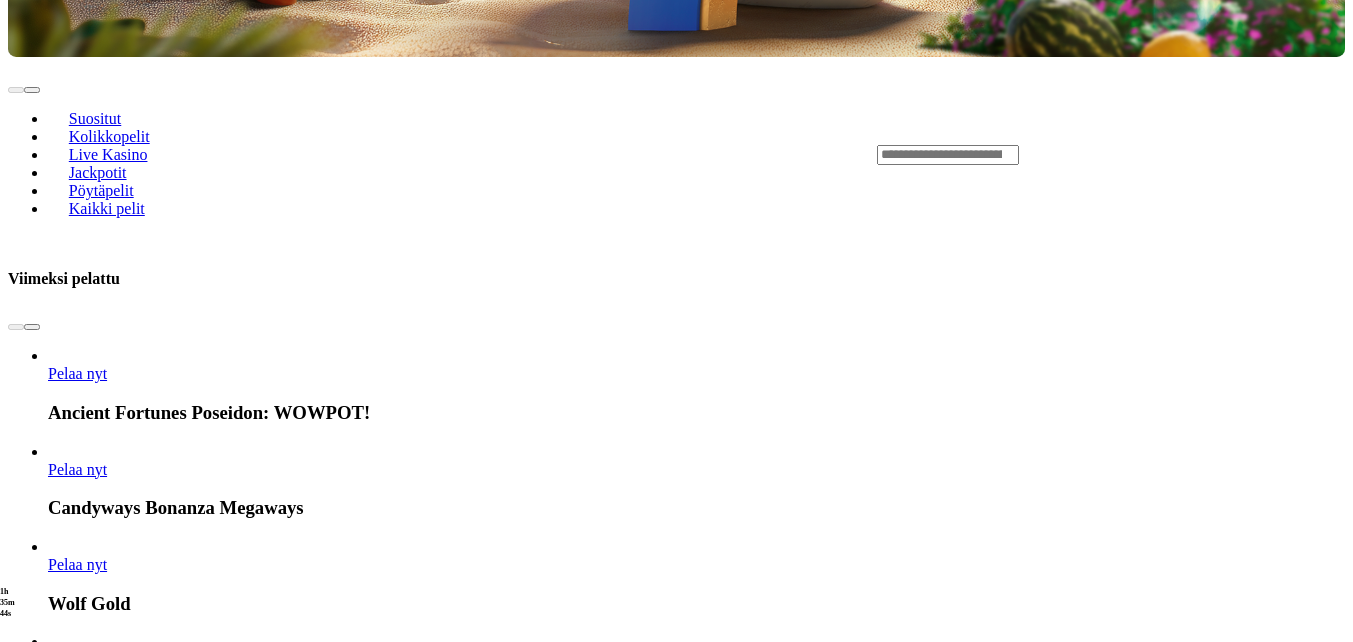 click on "Pelaa nyt" at bounding box center [77, 2878] 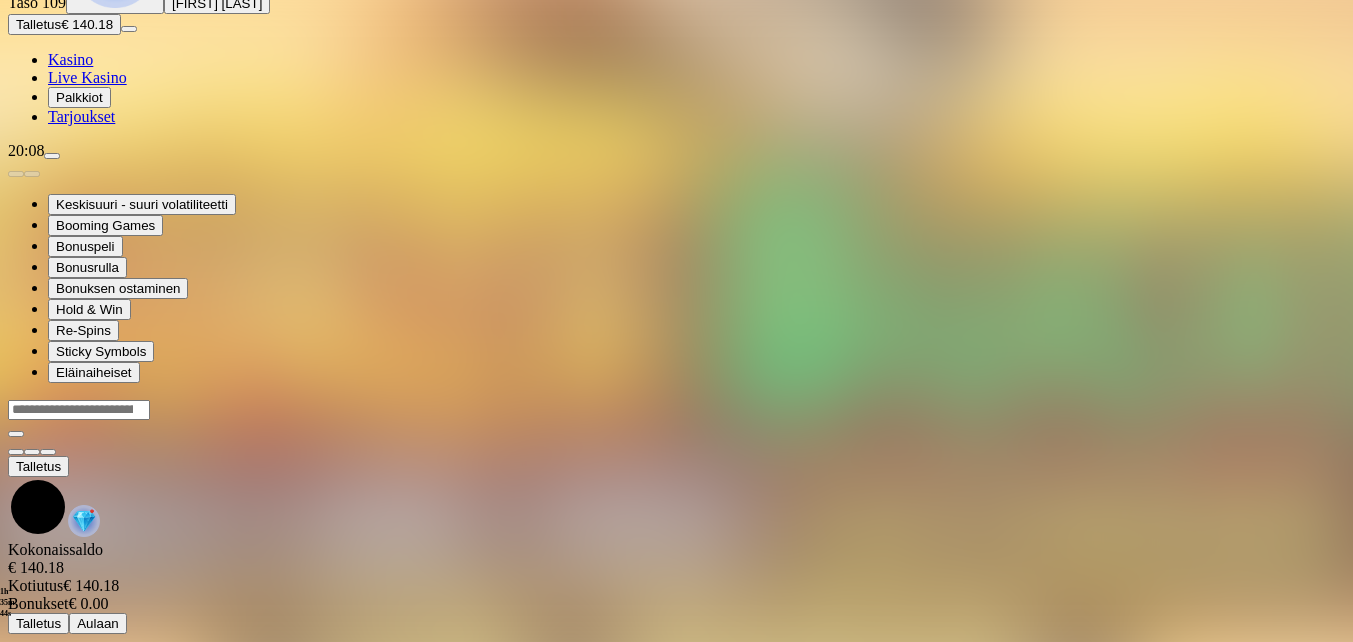 scroll, scrollTop: 0, scrollLeft: 0, axis: both 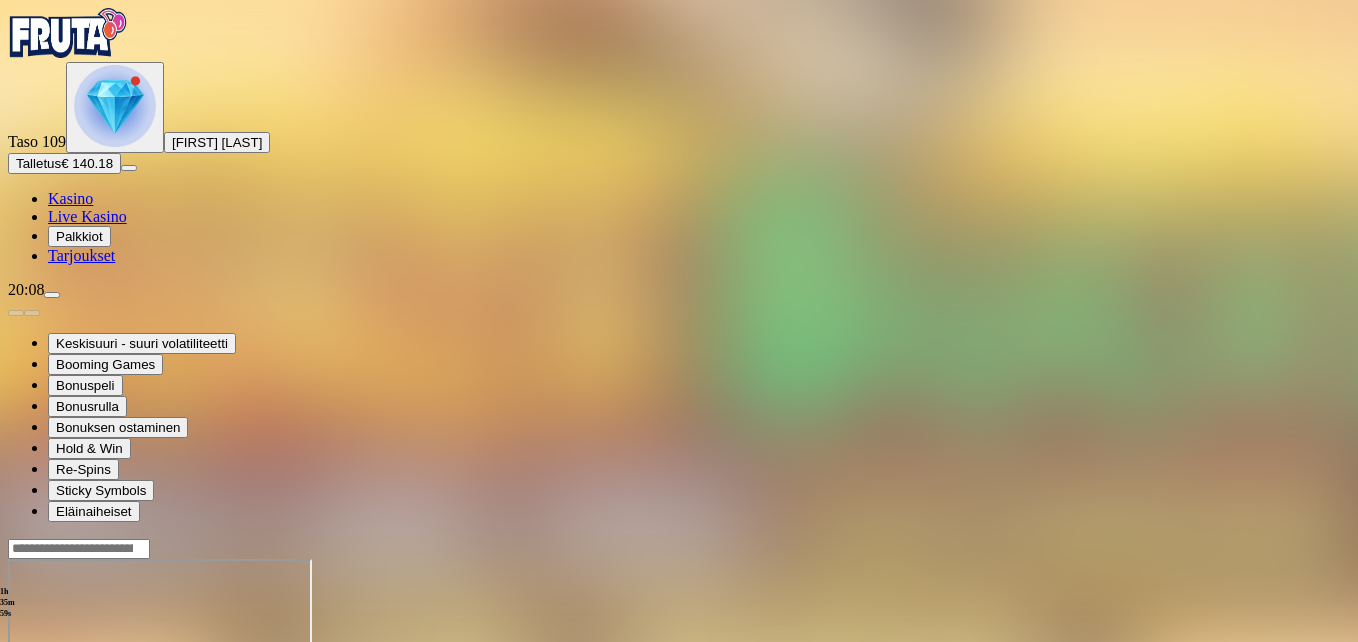 click at bounding box center (48, 731) 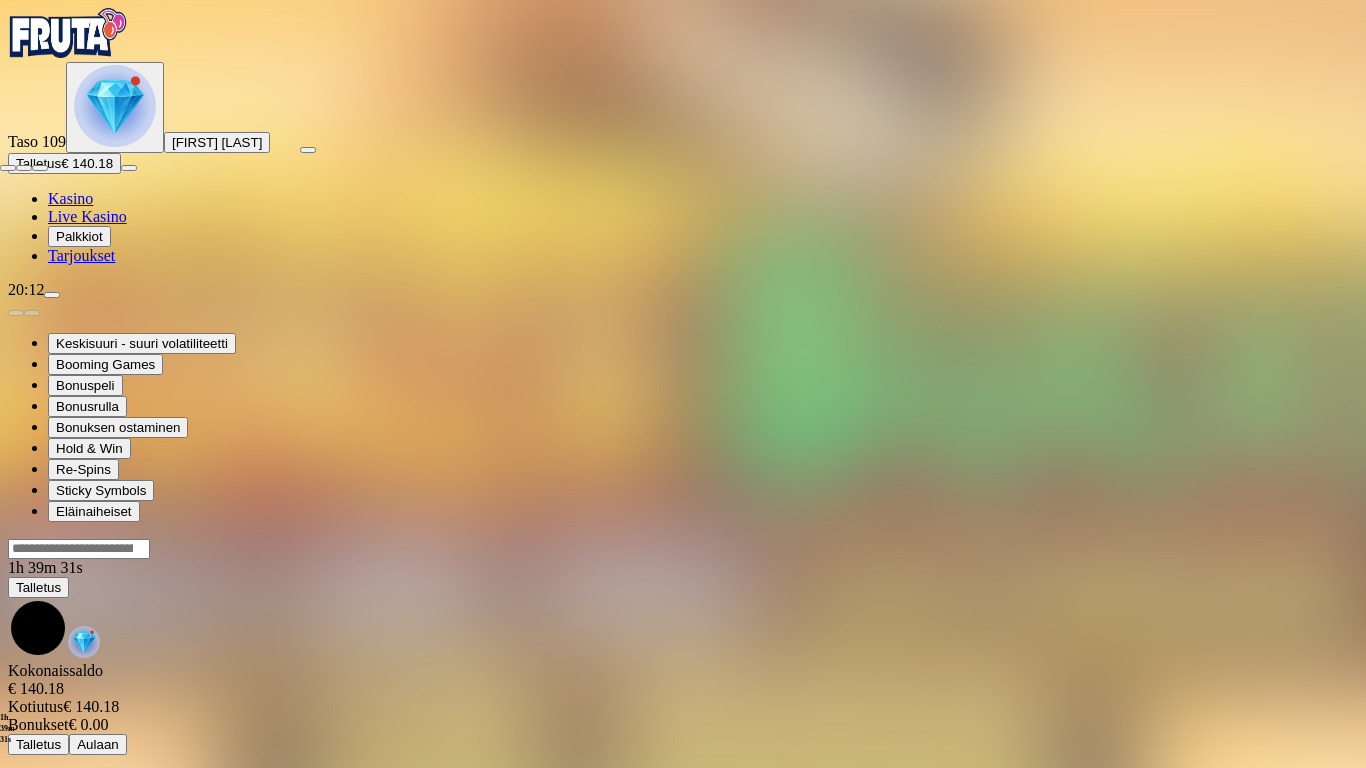 click at bounding box center [8, 168] 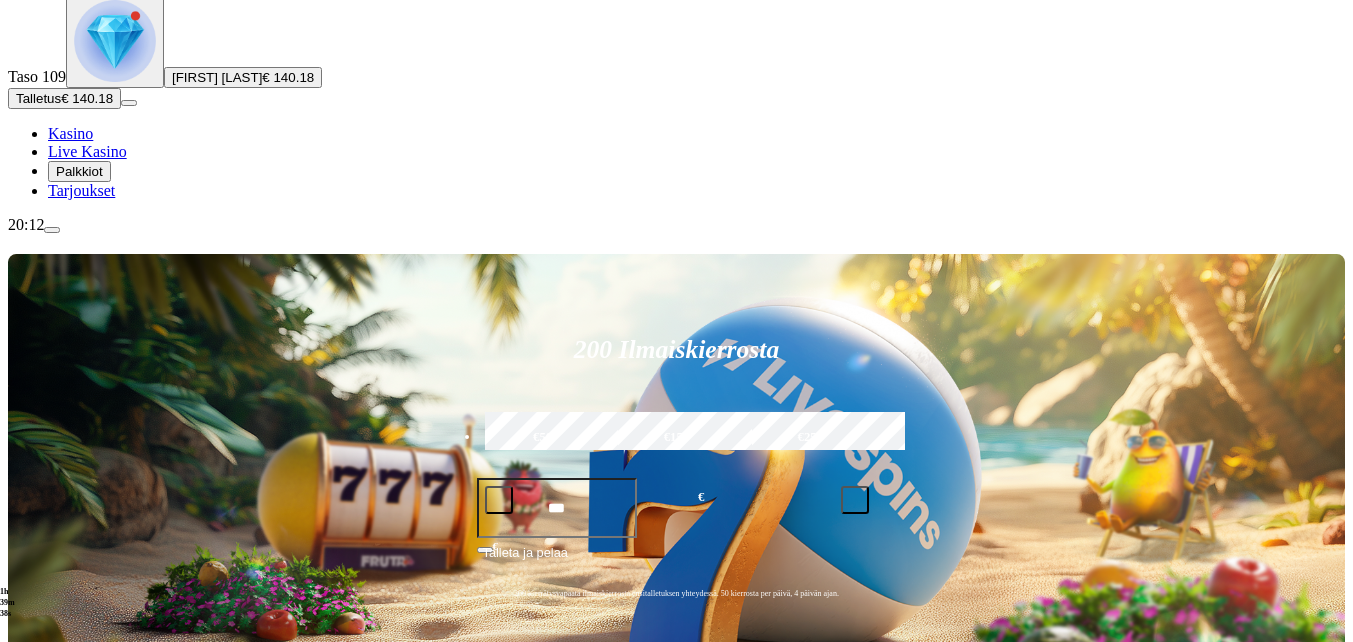 scroll, scrollTop: 100, scrollLeft: 0, axis: vertical 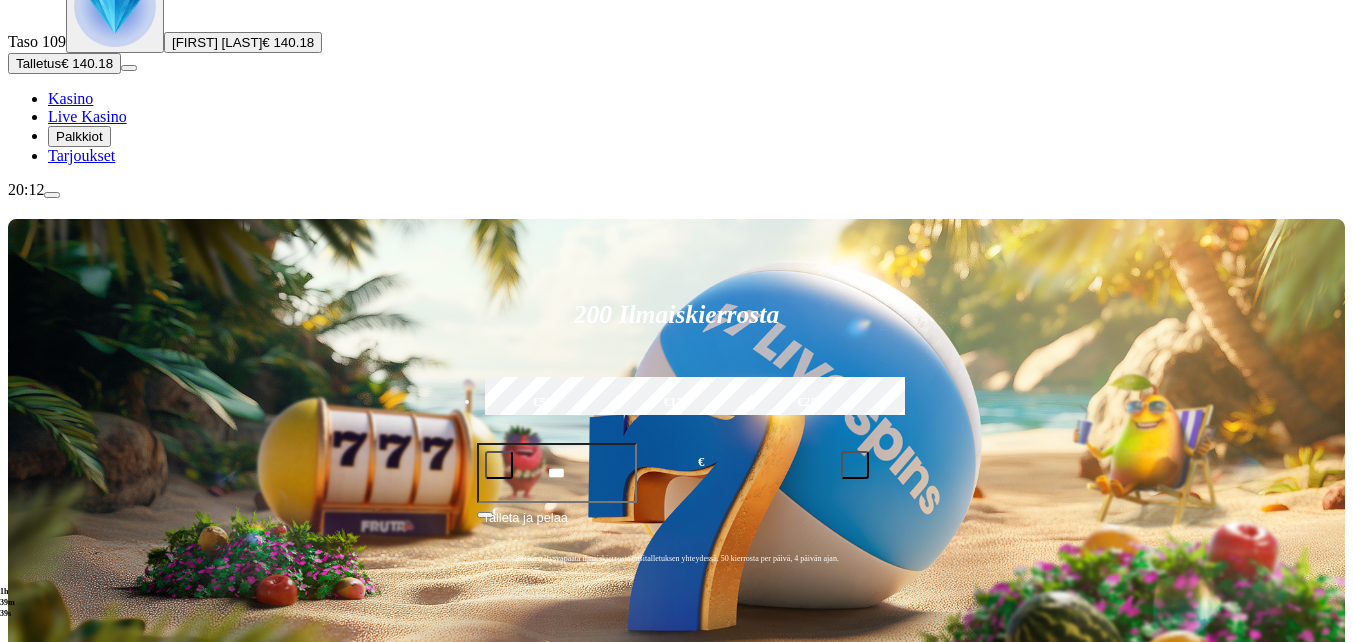 click at bounding box center [32, 927] 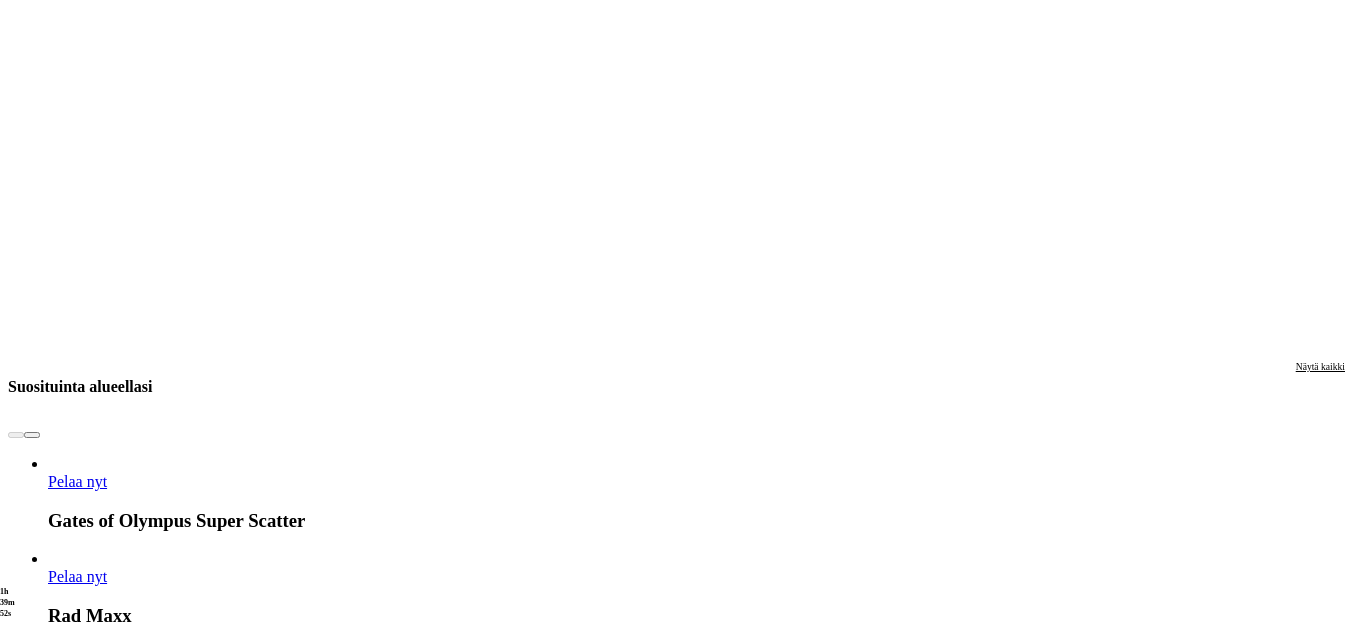 scroll, scrollTop: 1800, scrollLeft: 0, axis: vertical 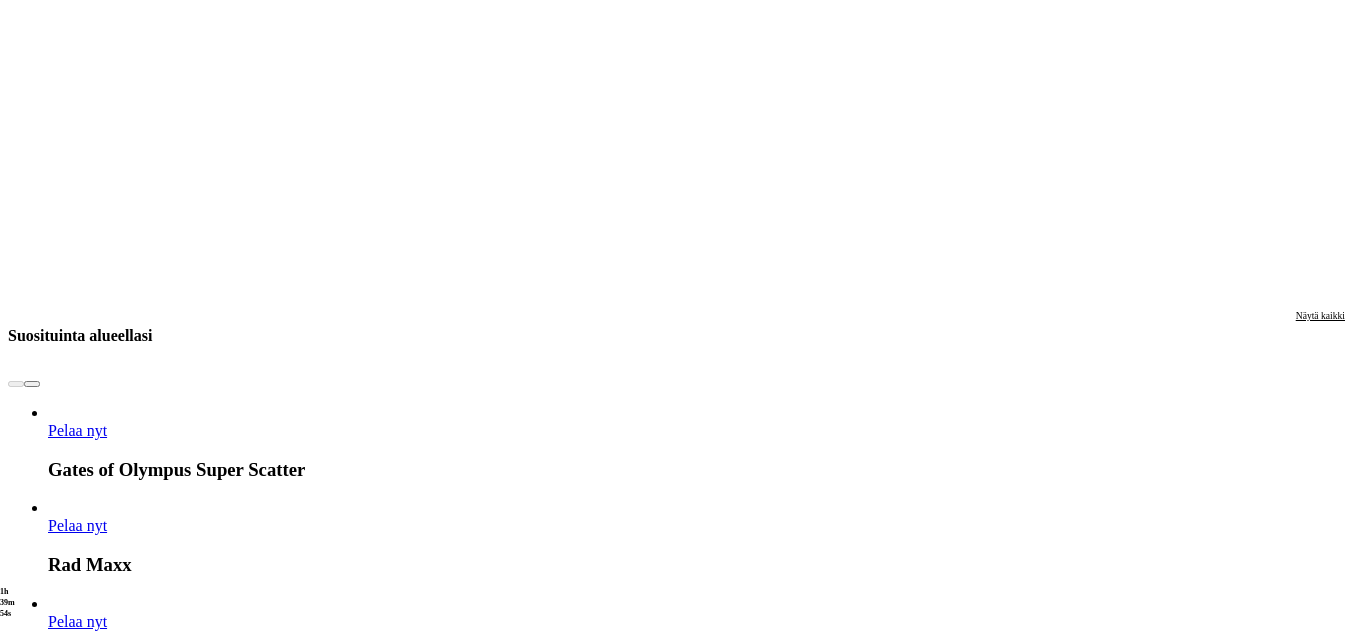 click on "Näytä kaikki" at bounding box center [1320, 15886] 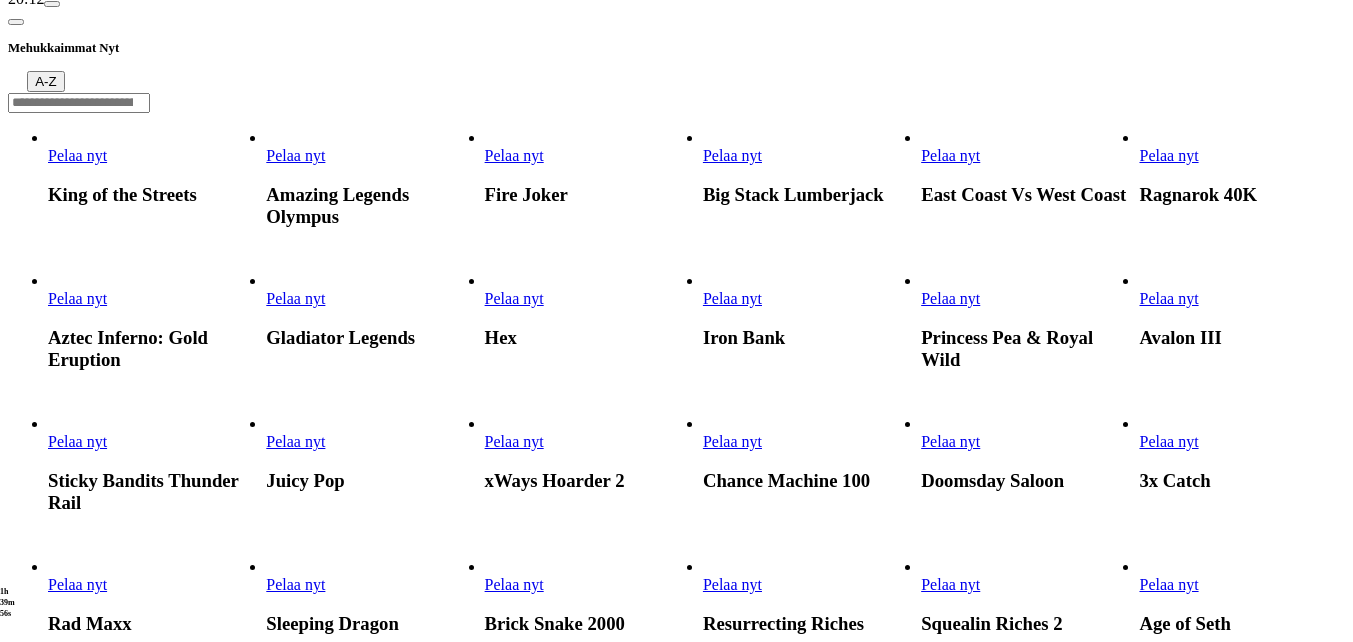 scroll, scrollTop: 300, scrollLeft: 0, axis: vertical 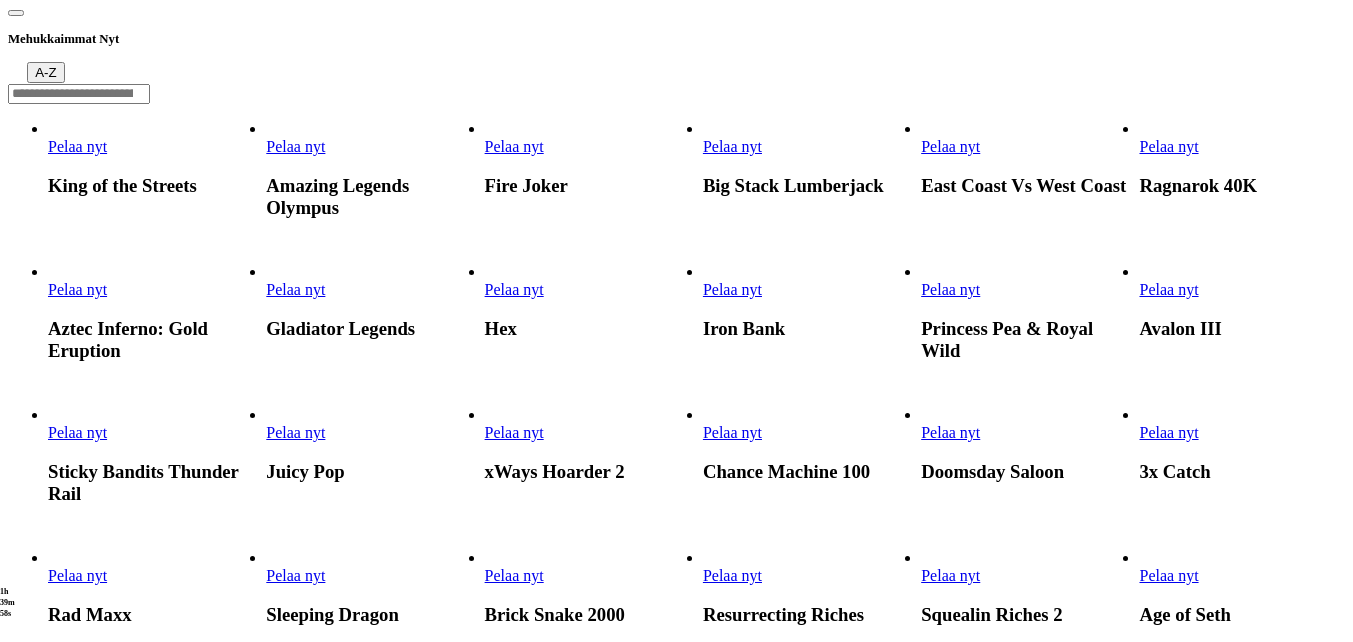 click on "Pelaa nyt" at bounding box center [732, 432] 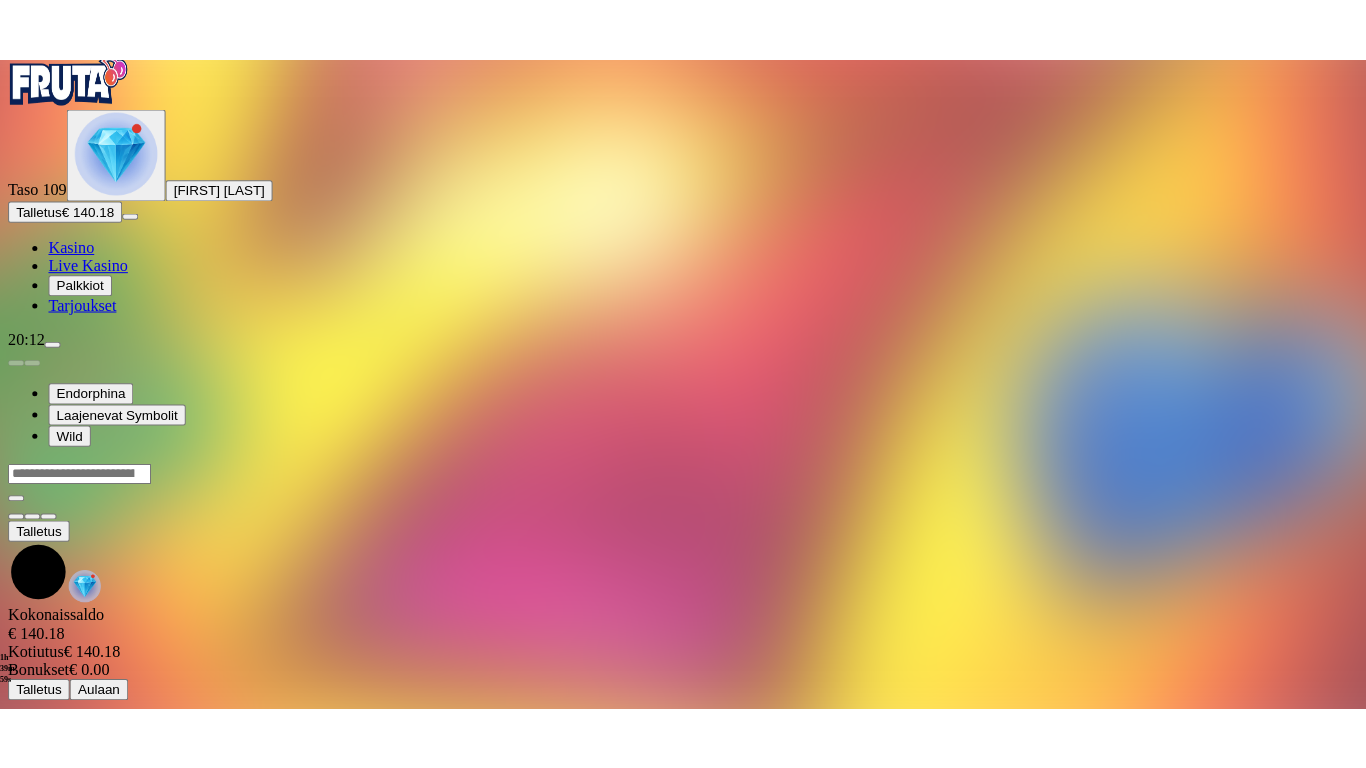 scroll, scrollTop: 0, scrollLeft: 0, axis: both 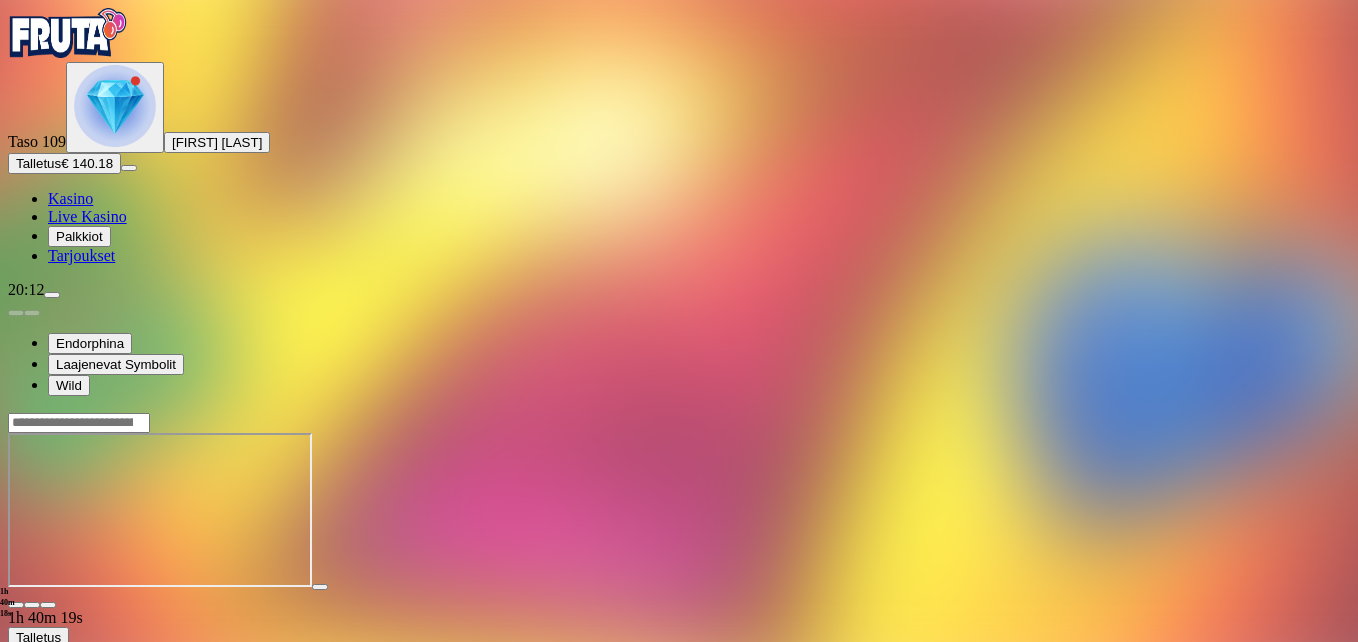 click at bounding box center [48, 605] 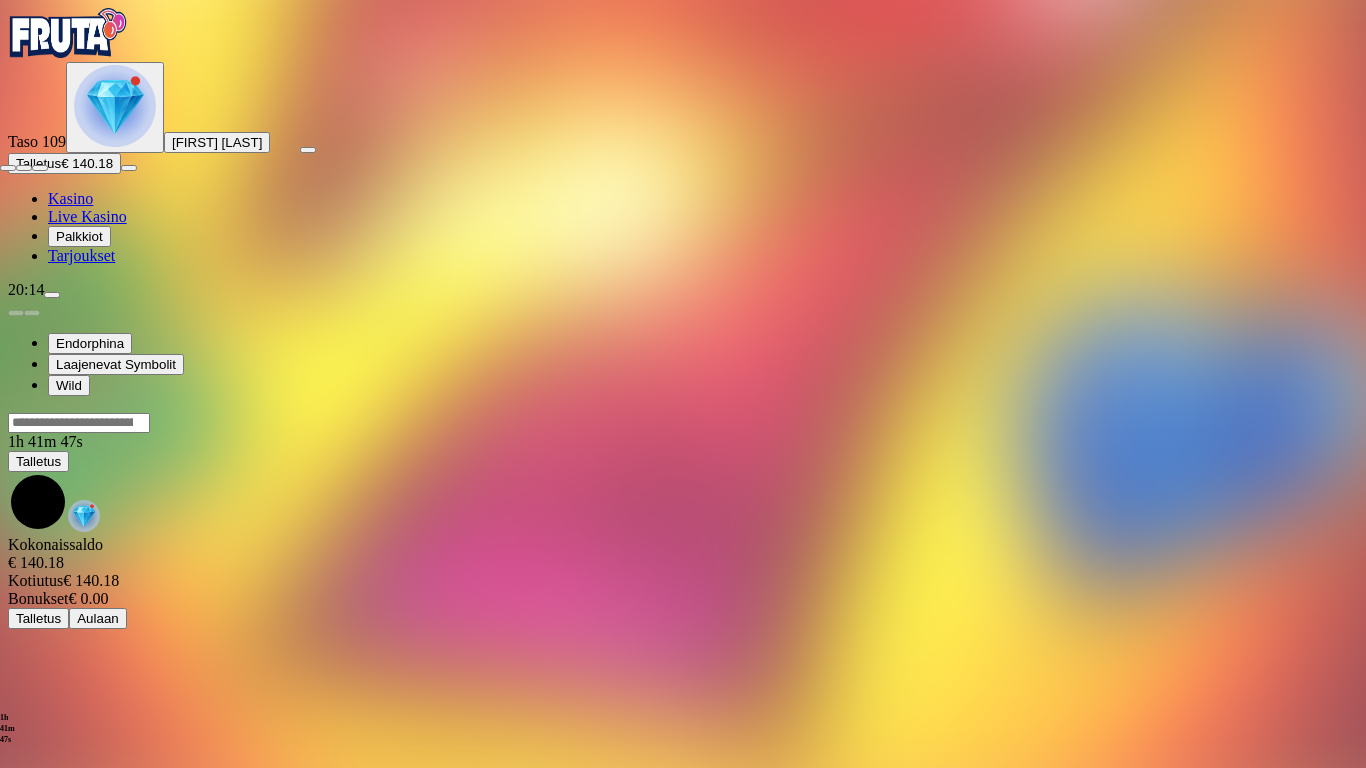 click at bounding box center (8, 168) 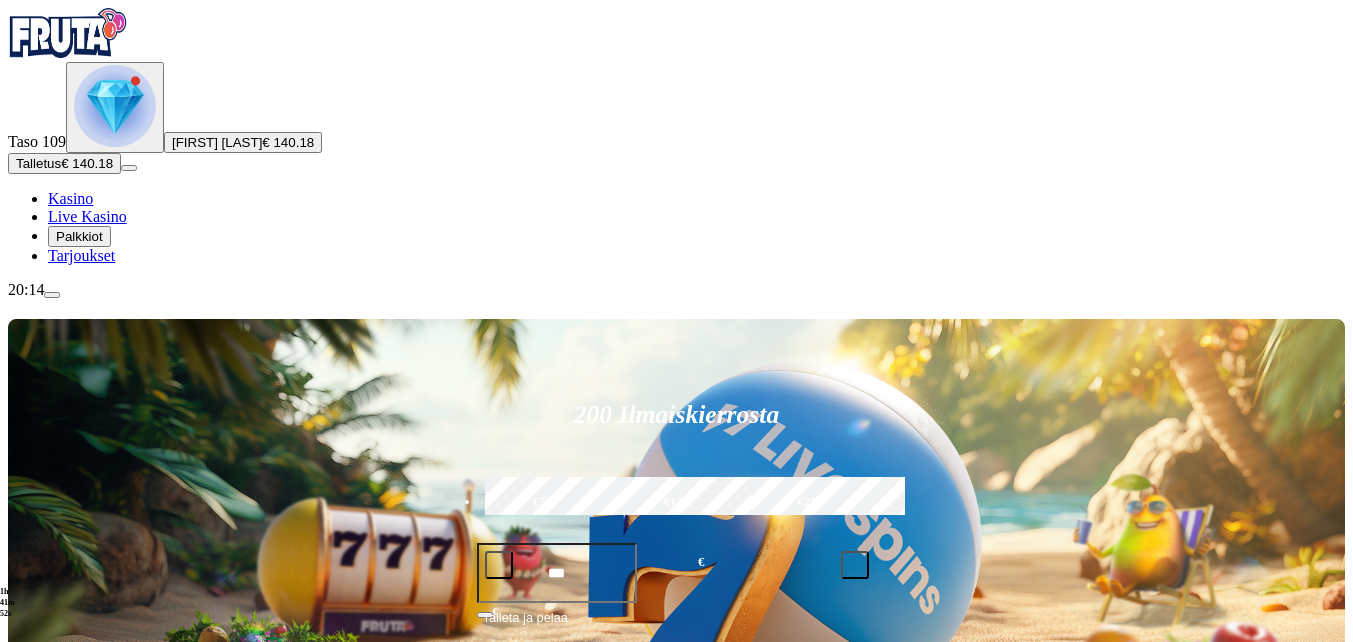 click at bounding box center [948, 855] 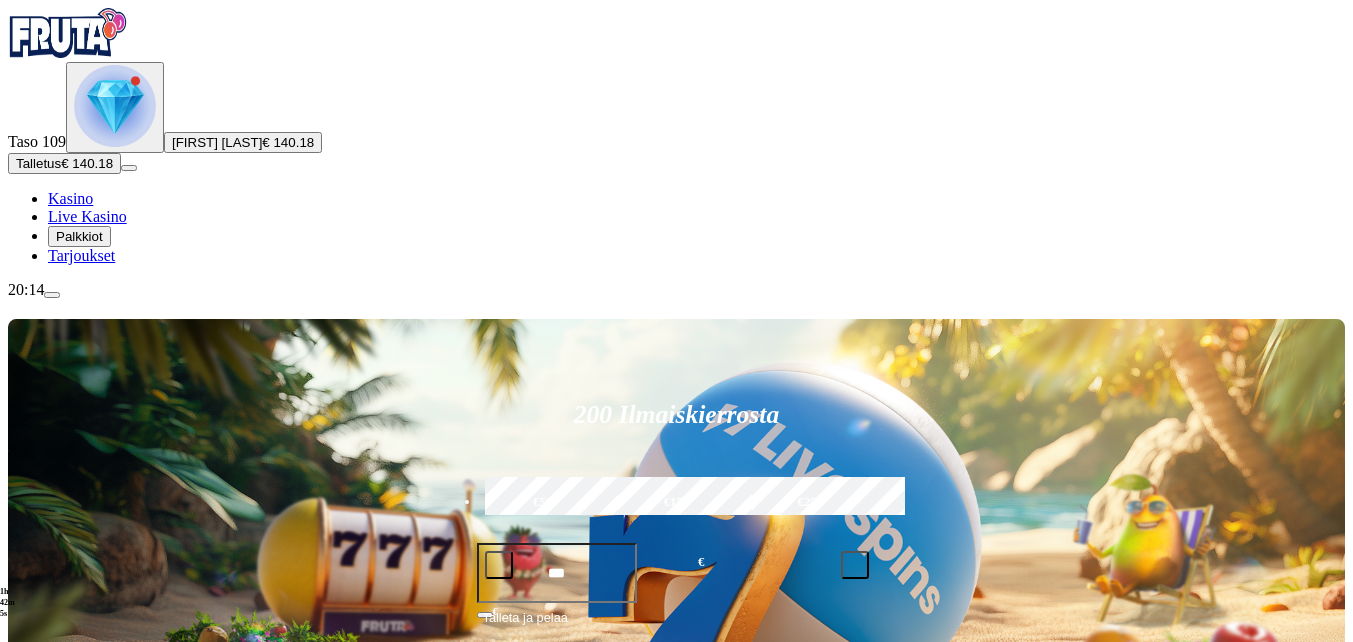 type on "*" 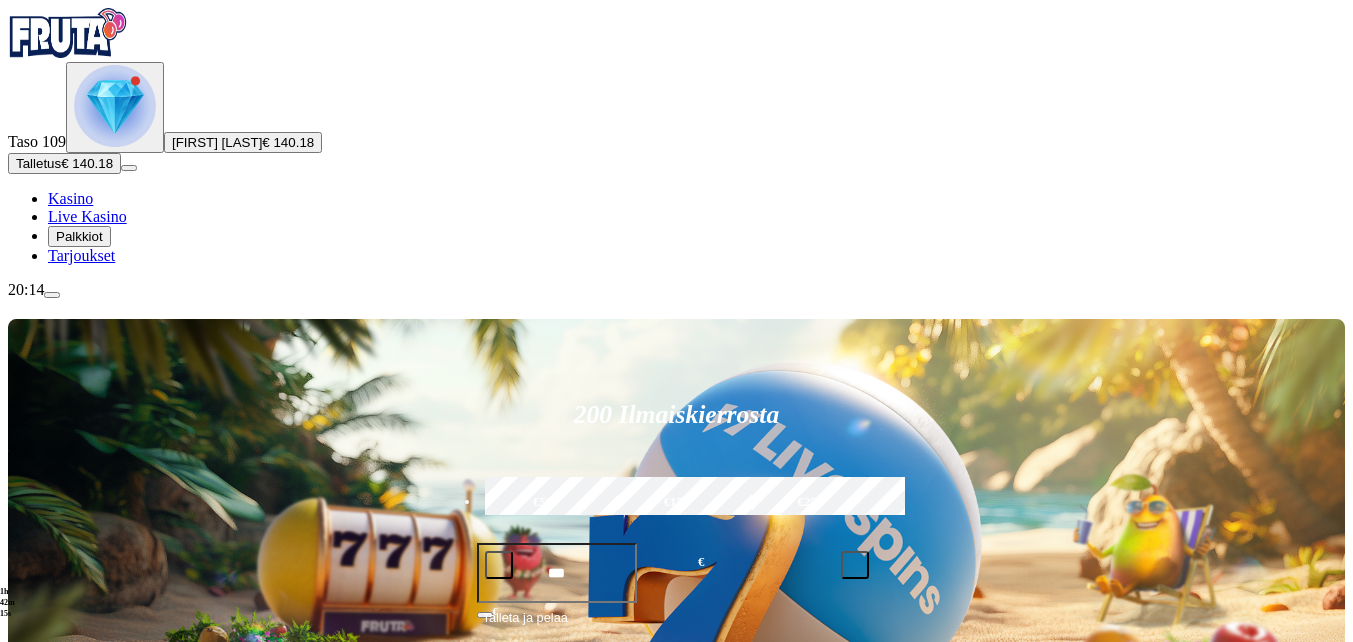 type on "********" 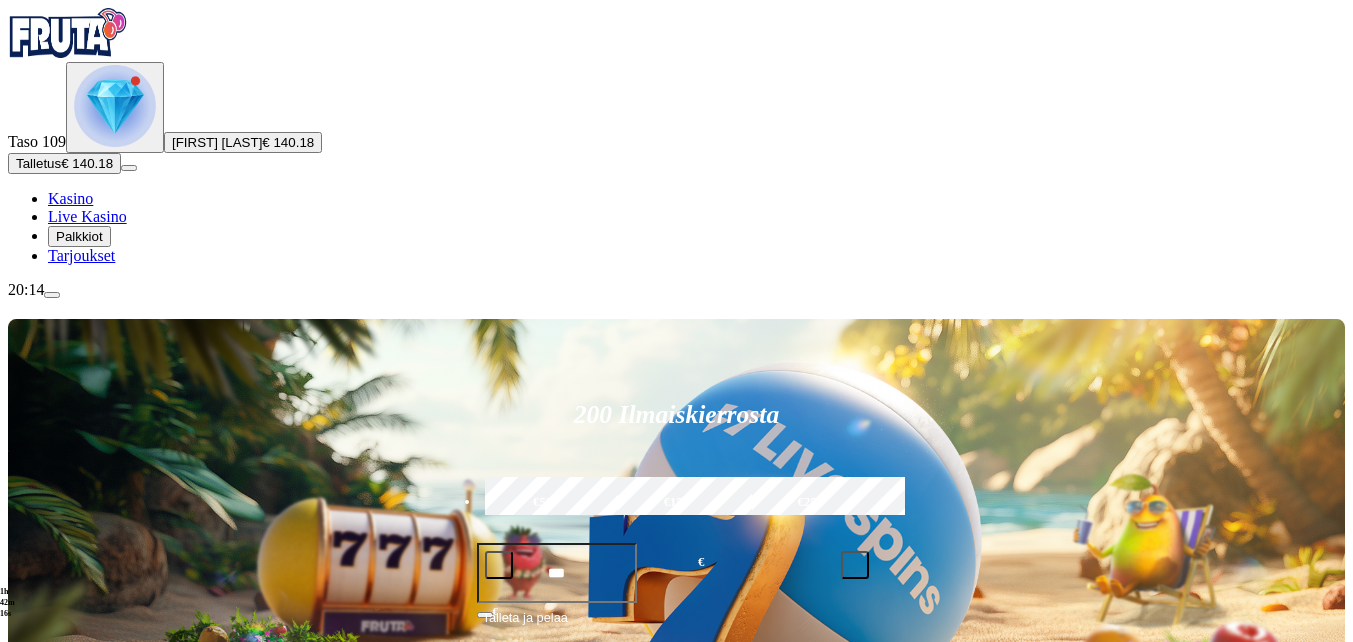 click on "Pelaa nyt" at bounding box center (919, 889) 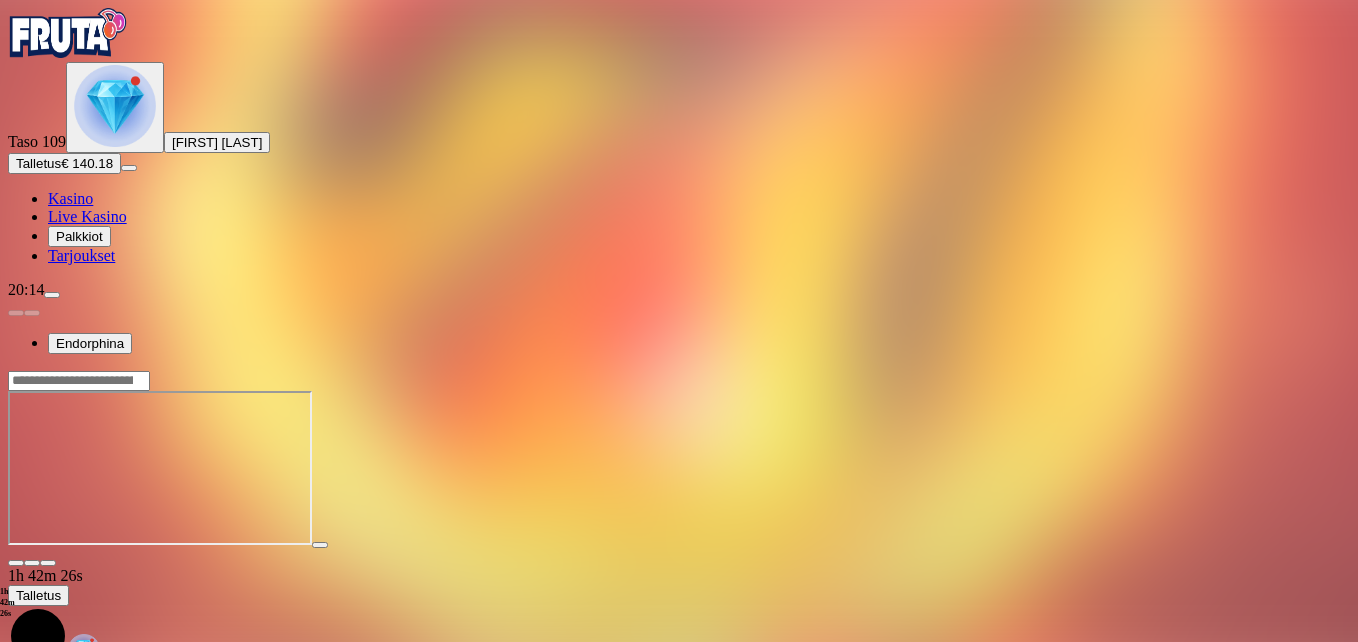 click at bounding box center [48, 563] 